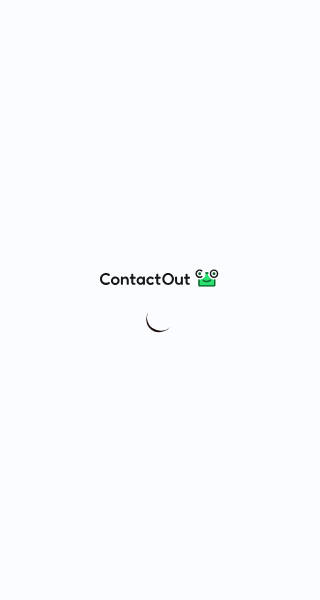 scroll, scrollTop: 0, scrollLeft: 0, axis: both 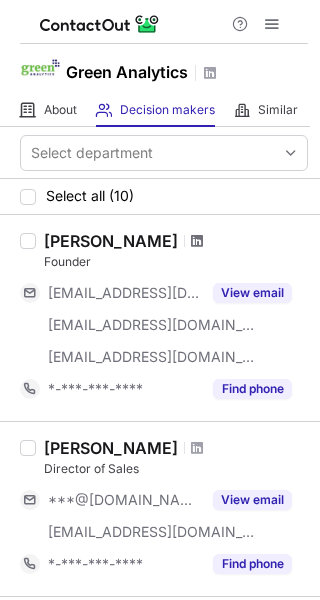 click at bounding box center (197, 241) 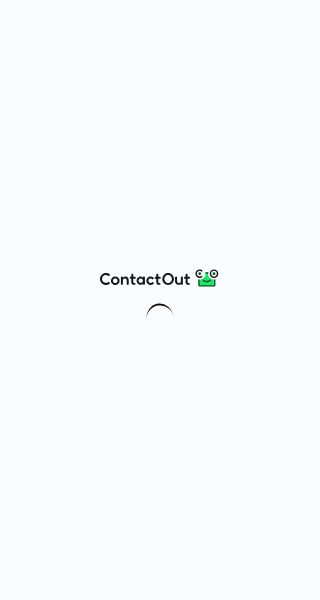 scroll, scrollTop: 0, scrollLeft: 0, axis: both 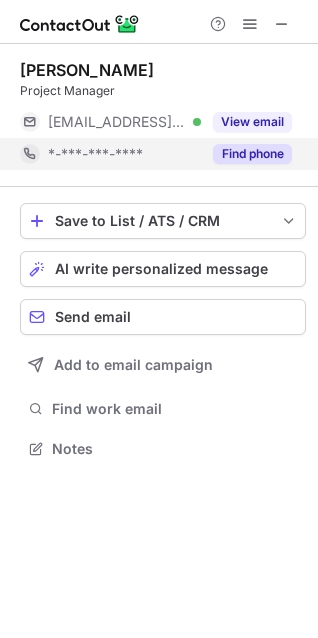 click on "Find phone" at bounding box center [252, 154] 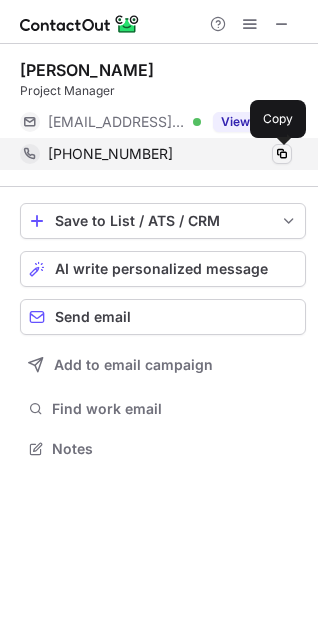 click at bounding box center [282, 154] 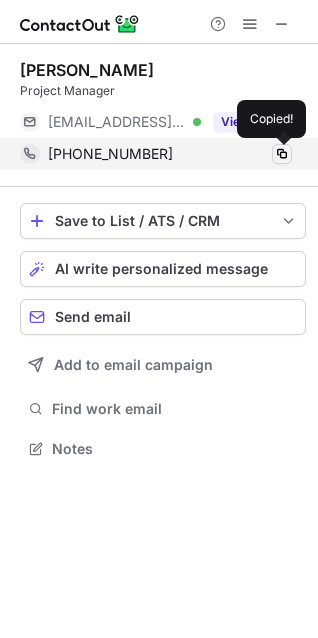 type 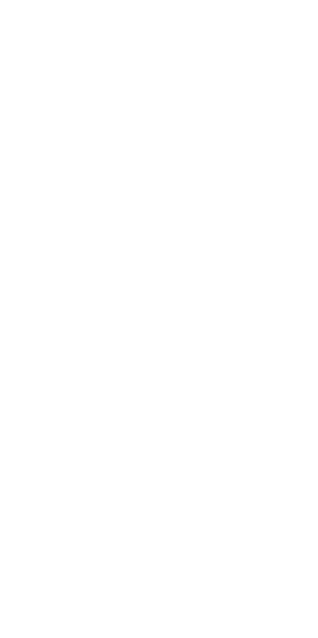 scroll, scrollTop: 0, scrollLeft: 0, axis: both 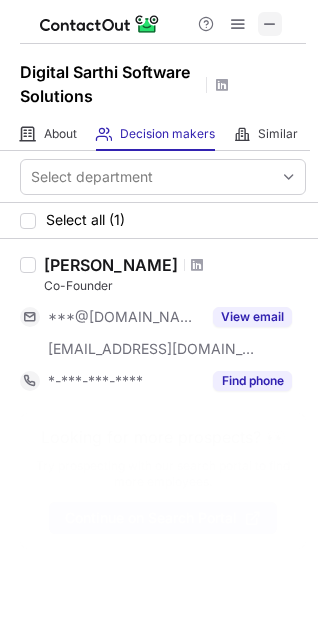 click at bounding box center [270, 24] 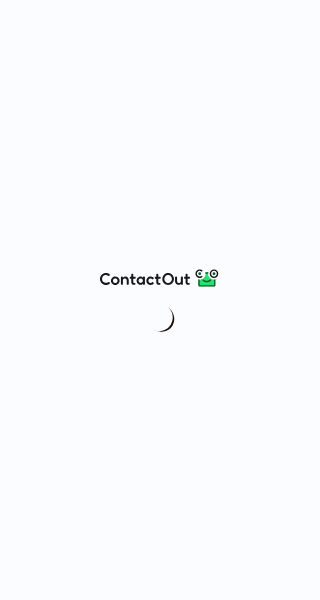scroll, scrollTop: 0, scrollLeft: 0, axis: both 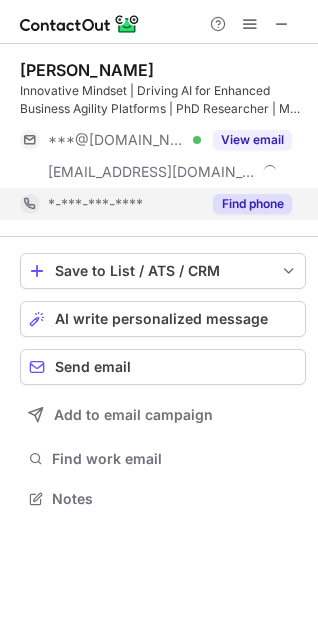 click on "Find phone" at bounding box center (252, 204) 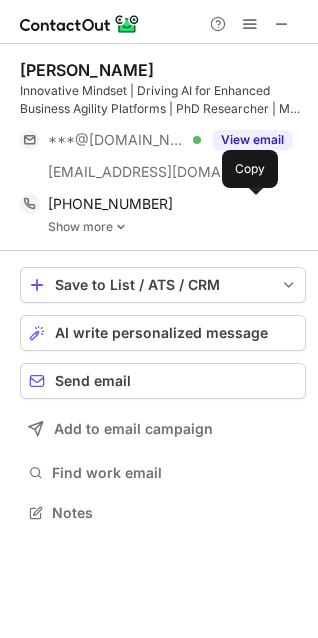 scroll, scrollTop: 10, scrollLeft: 9, axis: both 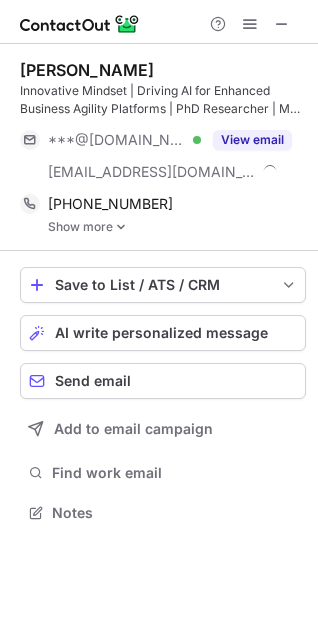 click on "Show more" at bounding box center [177, 227] 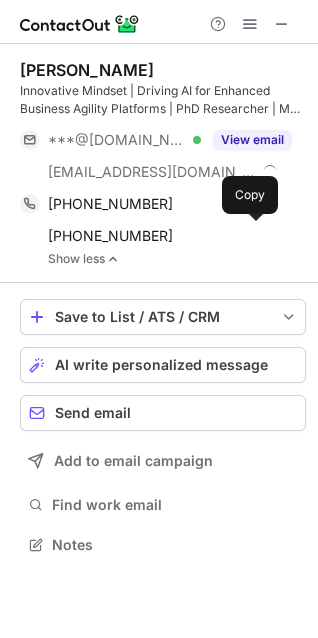 scroll, scrollTop: 10, scrollLeft: 9, axis: both 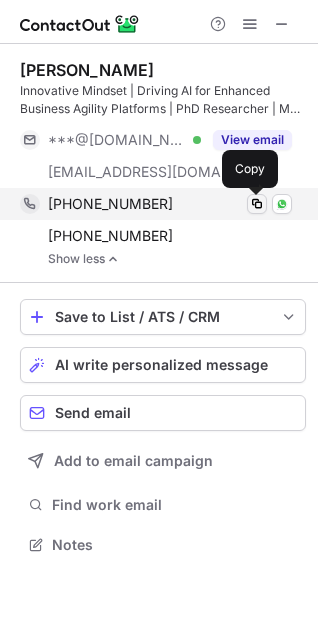 click at bounding box center [257, 204] 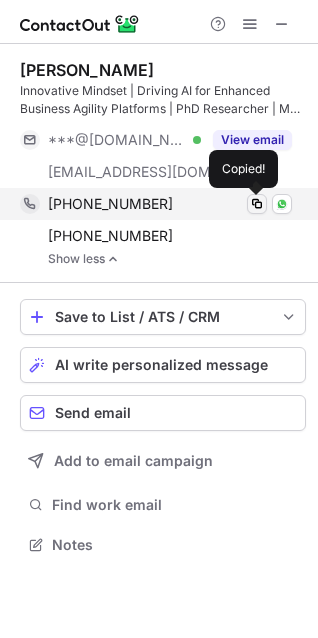 type 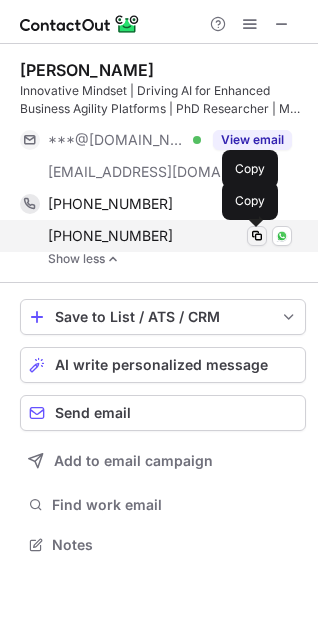 click at bounding box center [257, 236] 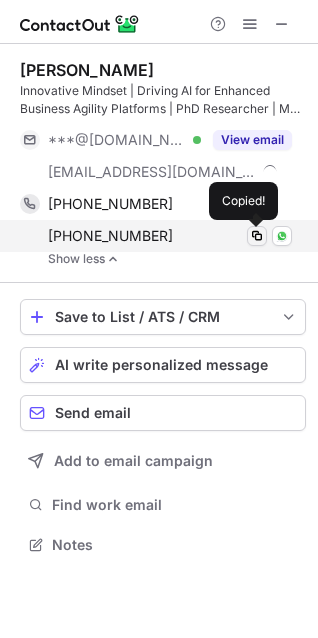 type 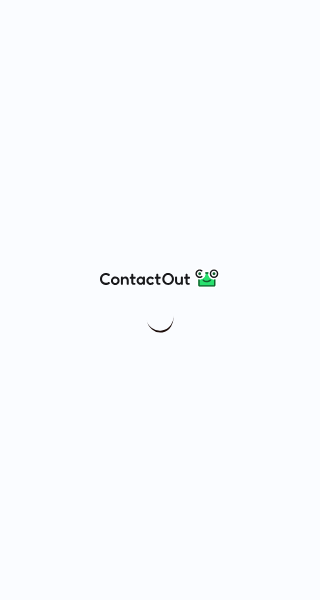 scroll, scrollTop: 0, scrollLeft: 0, axis: both 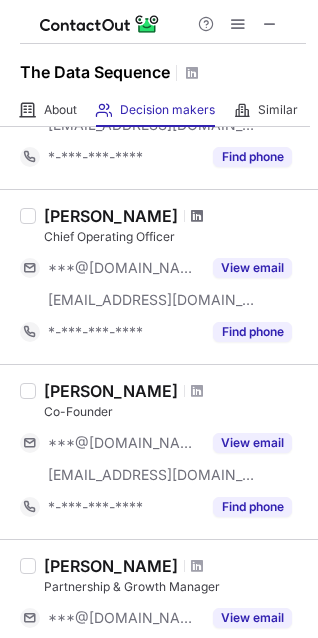 click at bounding box center [197, 216] 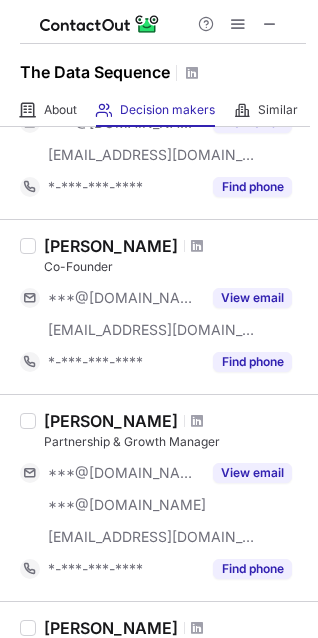 scroll, scrollTop: 300, scrollLeft: 0, axis: vertical 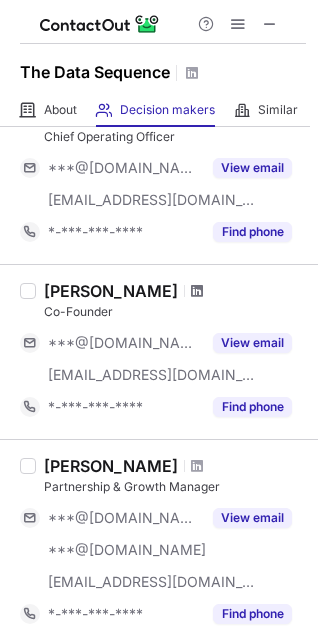 click at bounding box center [197, 291] 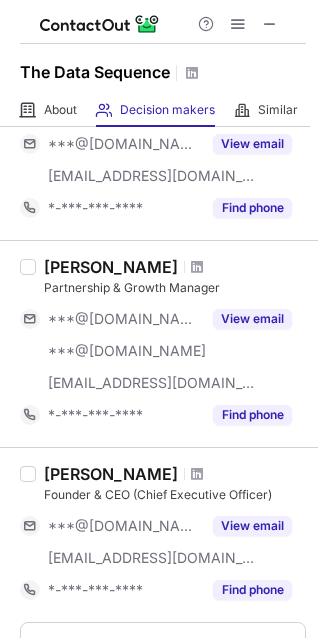 scroll, scrollTop: 500, scrollLeft: 0, axis: vertical 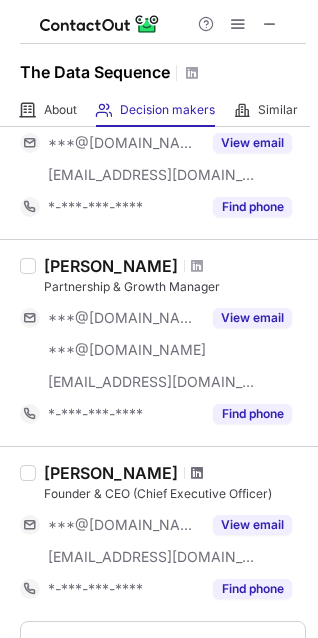 click at bounding box center (197, 473) 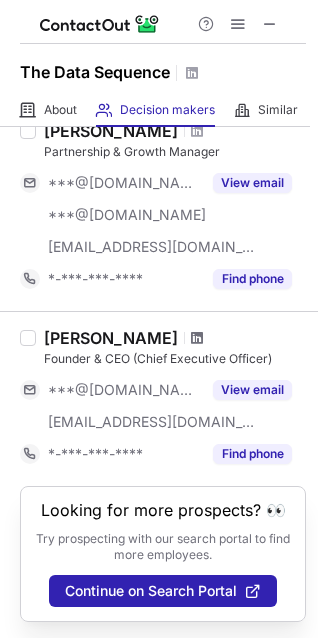 scroll, scrollTop: 652, scrollLeft: 0, axis: vertical 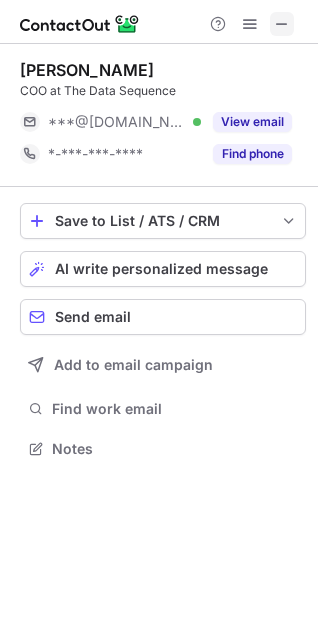 click at bounding box center [282, 24] 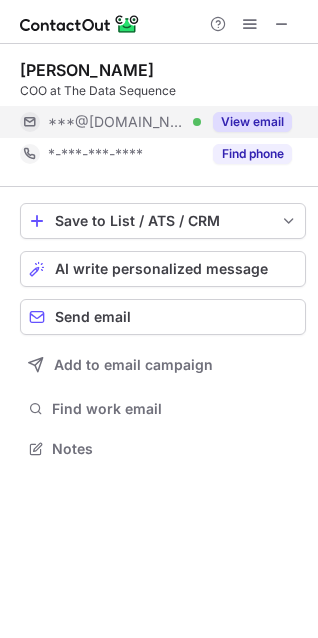 click on "View email" at bounding box center [252, 122] 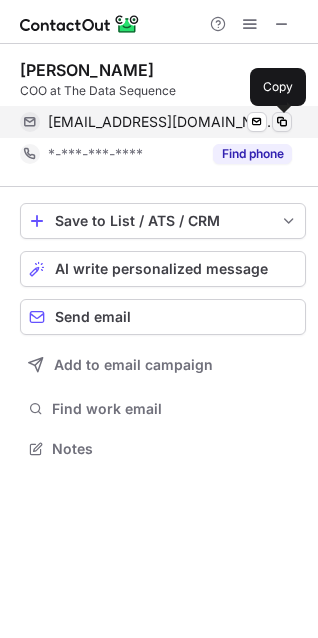 click at bounding box center [282, 122] 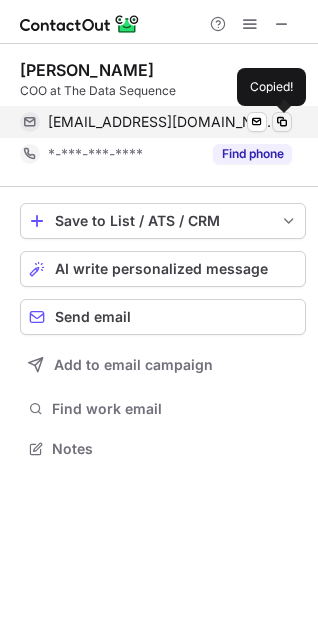 type 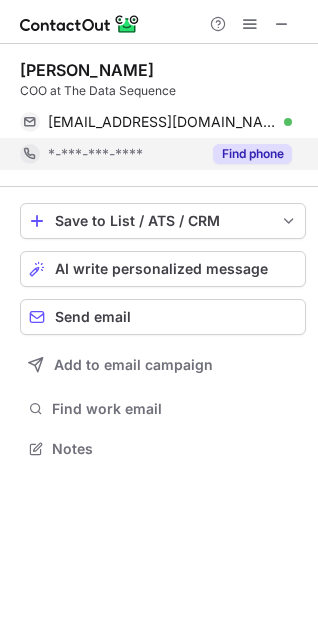 click on "Find phone" at bounding box center [252, 154] 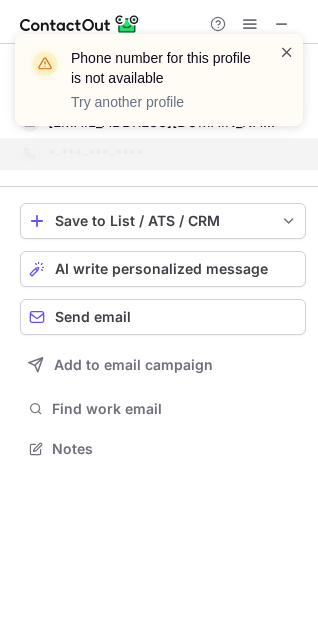 click at bounding box center [287, 52] 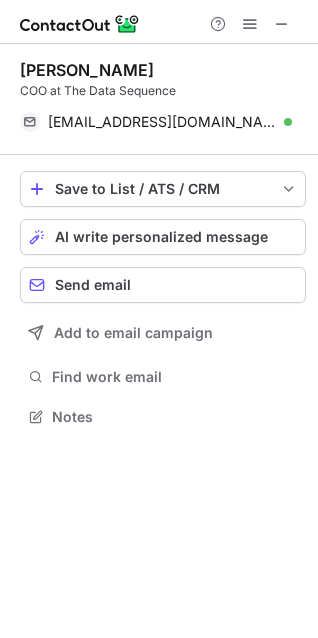scroll, scrollTop: 402, scrollLeft: 318, axis: both 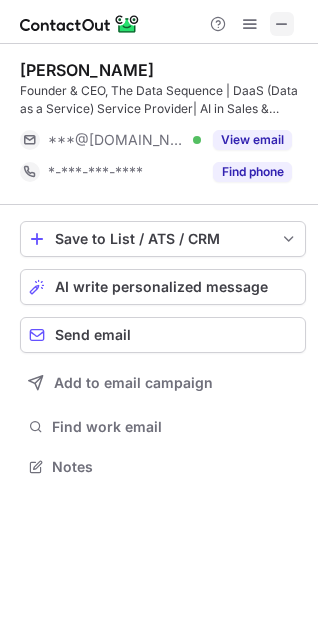 click at bounding box center [282, 24] 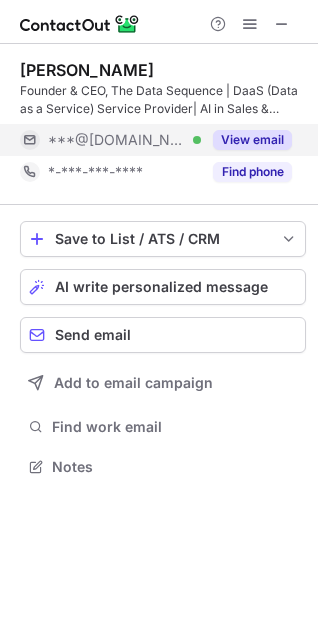 click on "View email" at bounding box center (246, 140) 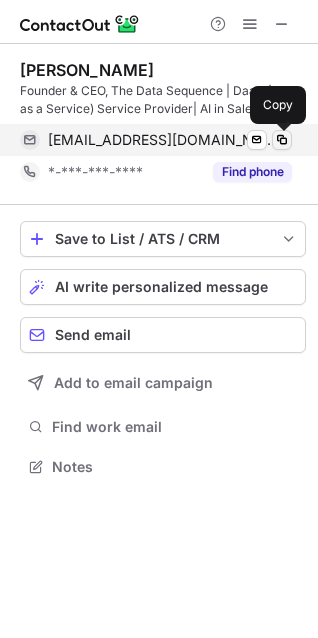 click at bounding box center [282, 140] 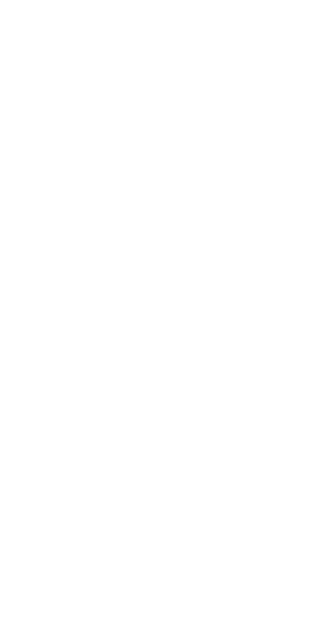 scroll, scrollTop: 0, scrollLeft: 0, axis: both 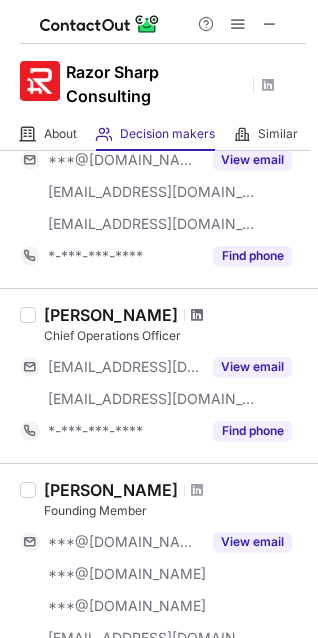 click at bounding box center (197, 315) 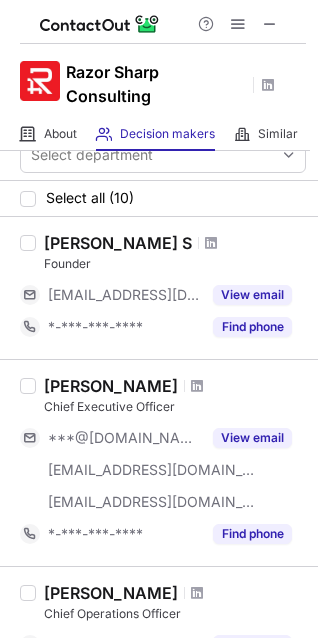 scroll, scrollTop: 0, scrollLeft: 0, axis: both 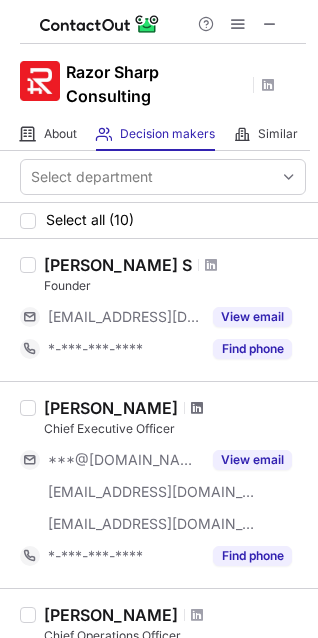 click at bounding box center (197, 408) 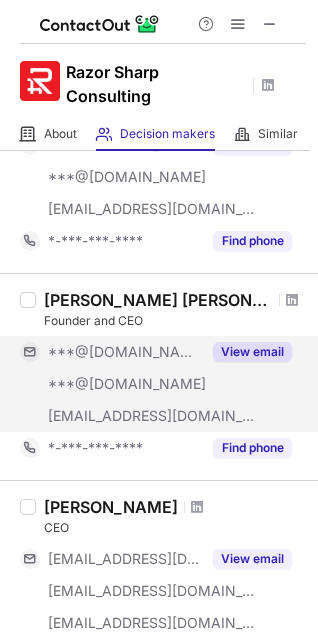 scroll, scrollTop: 1100, scrollLeft: 0, axis: vertical 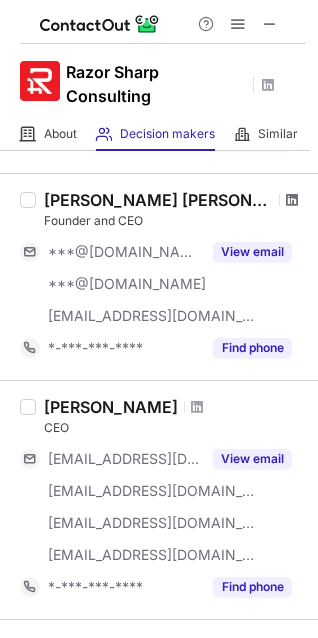 click at bounding box center [292, 200] 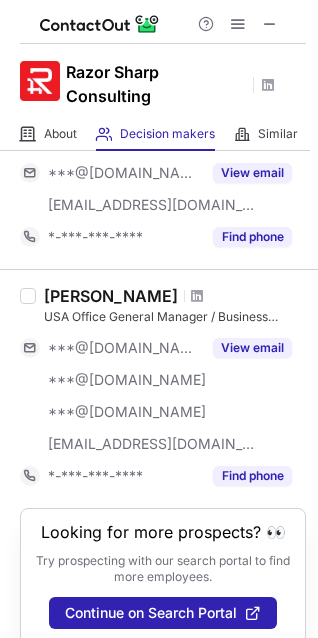 scroll, scrollTop: 1837, scrollLeft: 0, axis: vertical 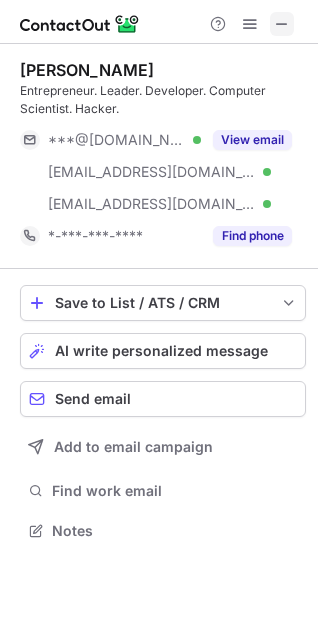 click at bounding box center (282, 24) 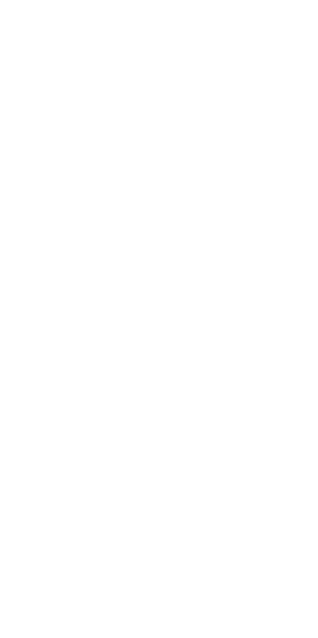scroll, scrollTop: 0, scrollLeft: 0, axis: both 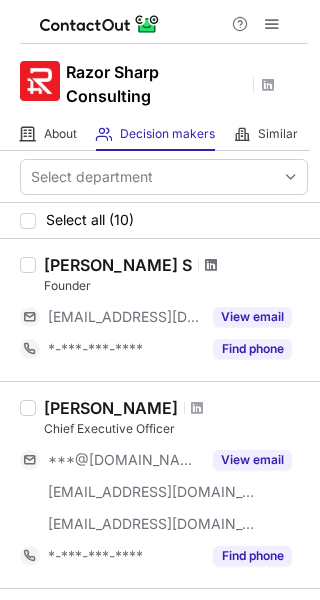 click at bounding box center [211, 265] 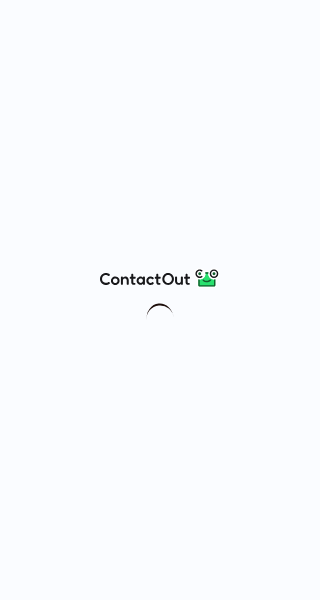 scroll, scrollTop: 0, scrollLeft: 0, axis: both 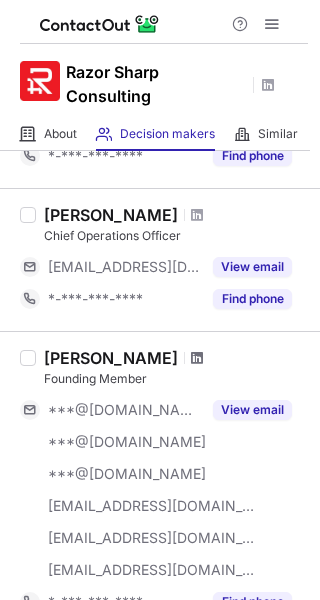 click at bounding box center (197, 358) 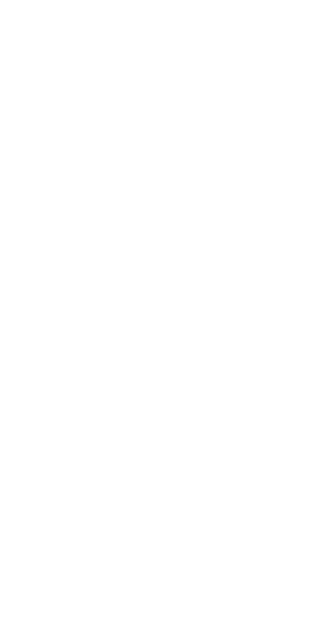 scroll, scrollTop: 0, scrollLeft: 0, axis: both 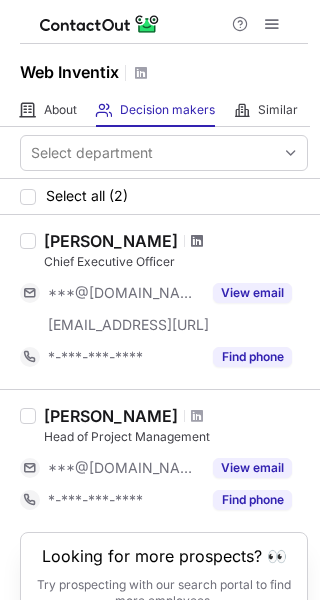 click at bounding box center (197, 241) 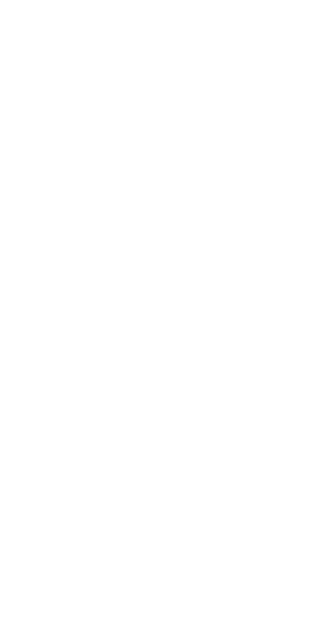 scroll, scrollTop: 0, scrollLeft: 0, axis: both 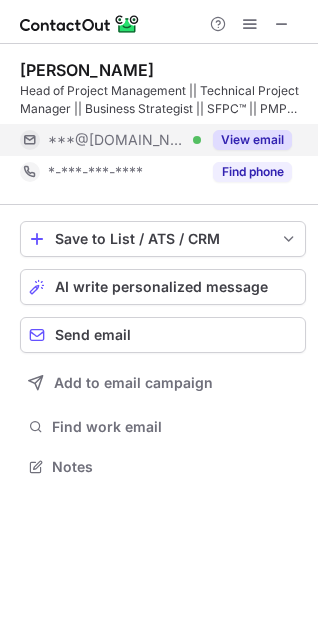 click on "View email" at bounding box center (246, 140) 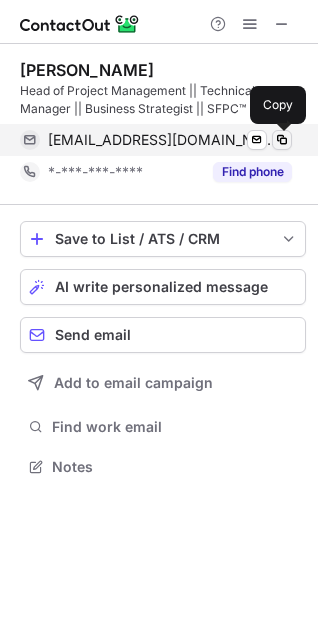 click at bounding box center (282, 140) 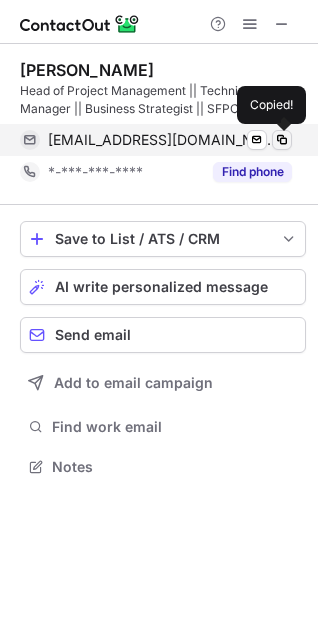 type 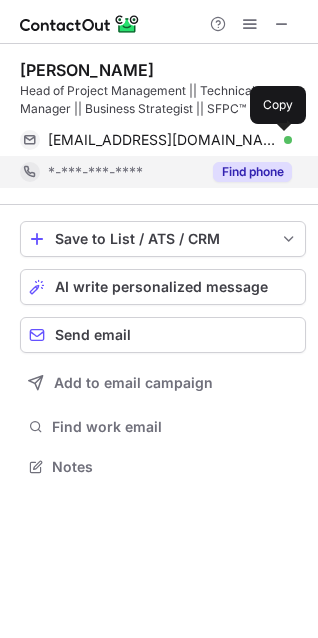click on "Find phone" at bounding box center [252, 172] 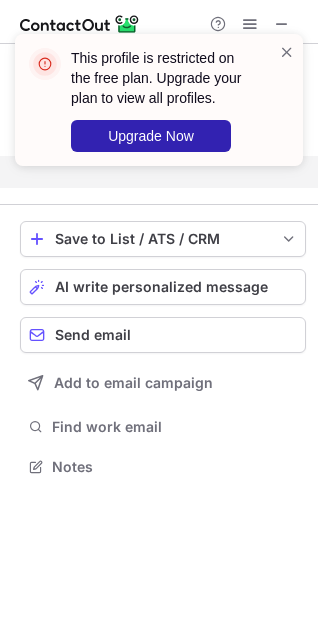 scroll, scrollTop: 420, scrollLeft: 318, axis: both 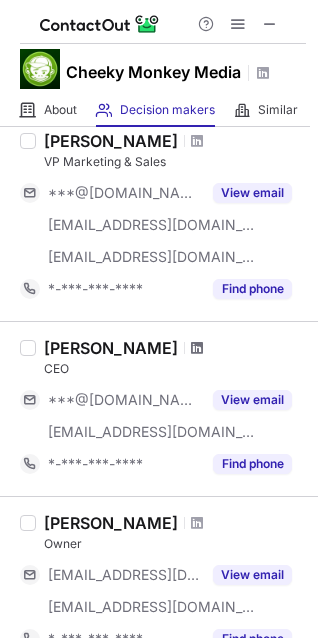 click at bounding box center (197, 348) 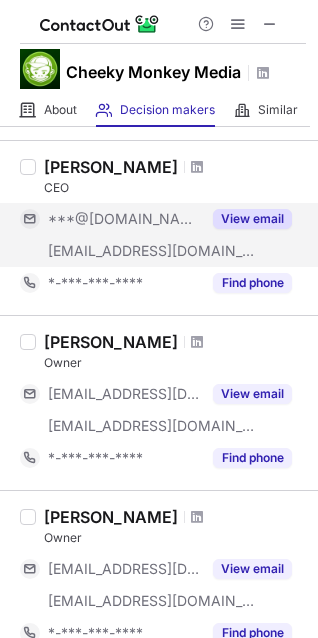 scroll, scrollTop: 300, scrollLeft: 0, axis: vertical 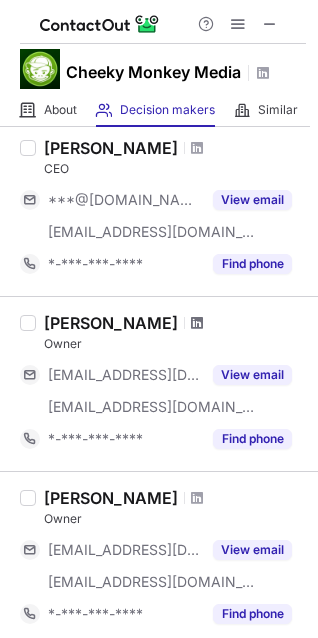 click at bounding box center [197, 323] 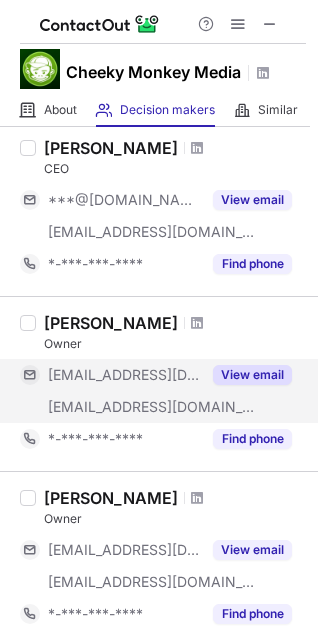 scroll, scrollTop: 400, scrollLeft: 0, axis: vertical 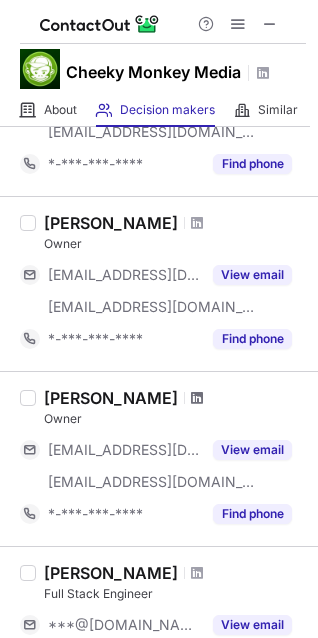 click at bounding box center (197, 398) 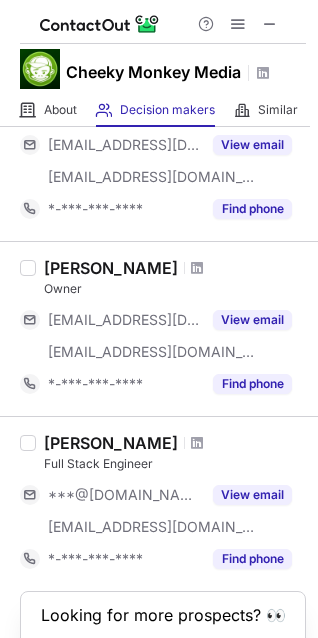 scroll, scrollTop: 652, scrollLeft: 0, axis: vertical 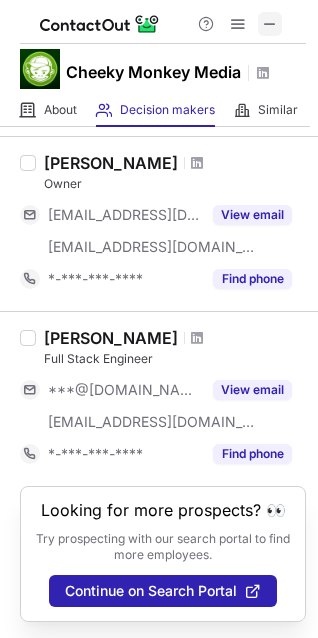 click at bounding box center [270, 24] 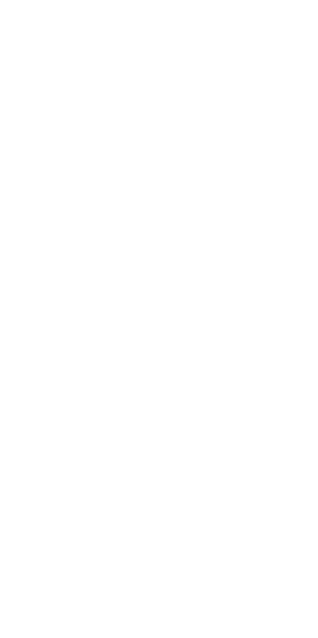 scroll, scrollTop: 0, scrollLeft: 0, axis: both 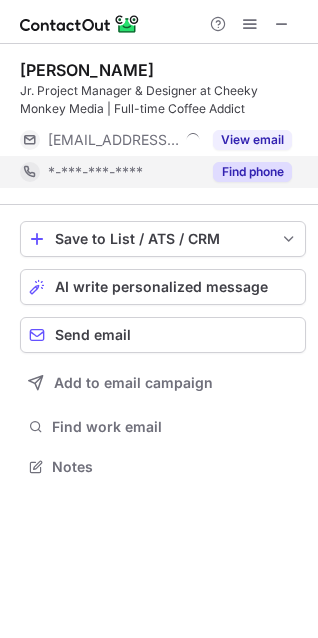 click on "Find phone" at bounding box center (246, 172) 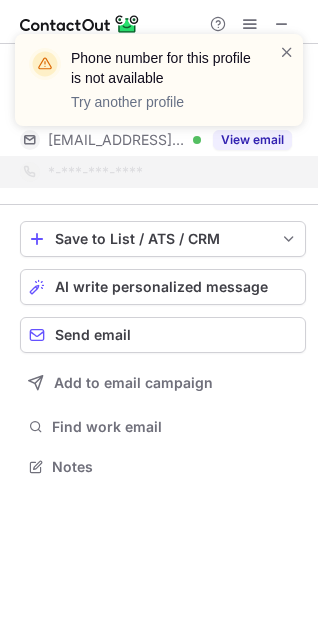 click on "Phone number for this profile is not available Try another profile" at bounding box center [159, 80] 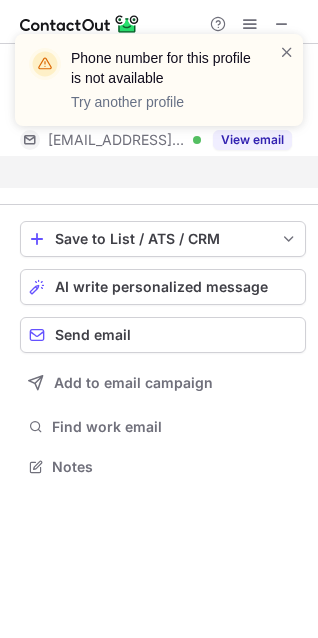 scroll, scrollTop: 420, scrollLeft: 318, axis: both 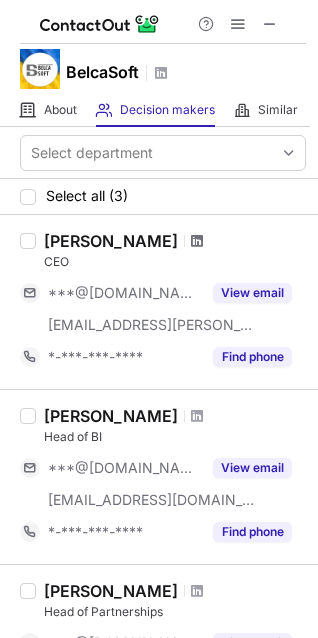 click at bounding box center (197, 241) 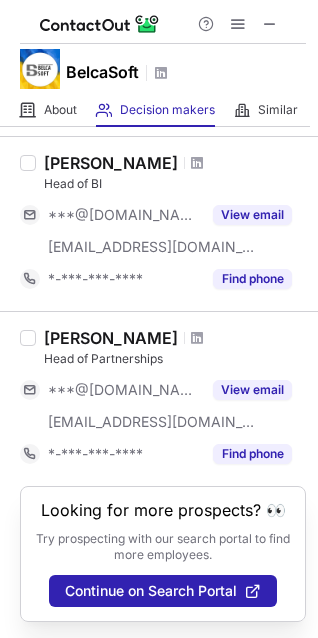 scroll, scrollTop: 70, scrollLeft: 0, axis: vertical 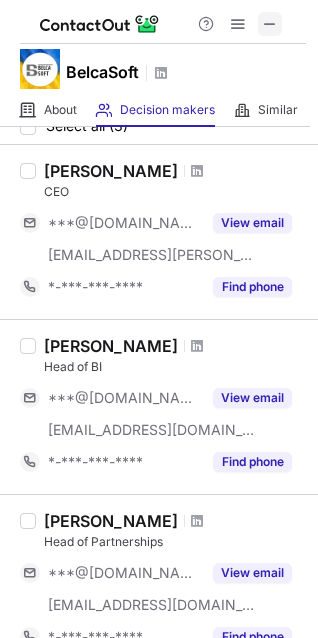 click at bounding box center [270, 24] 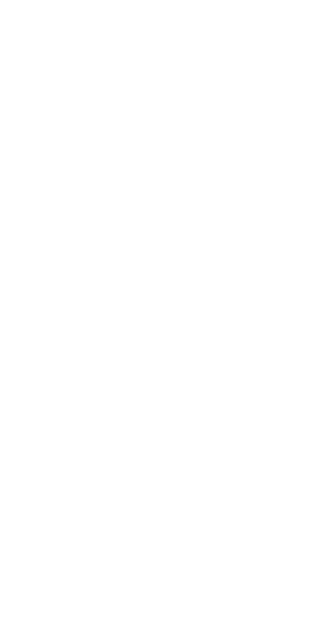 scroll, scrollTop: 0, scrollLeft: 0, axis: both 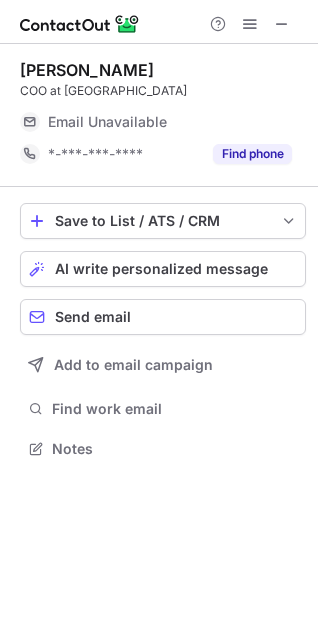 click on "Email Unavailable" at bounding box center [107, 122] 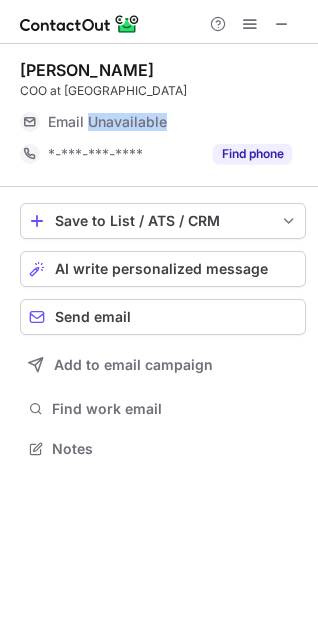 click on "Email Unavailable" at bounding box center (107, 122) 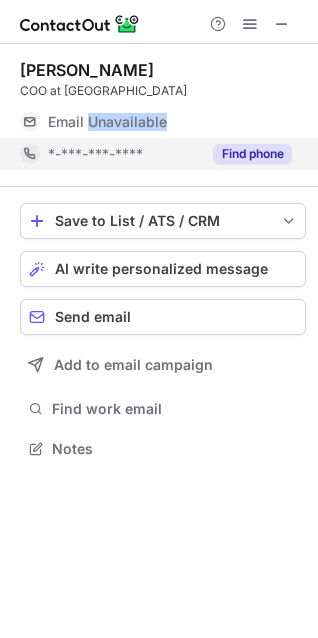 click on "Find phone" at bounding box center [252, 154] 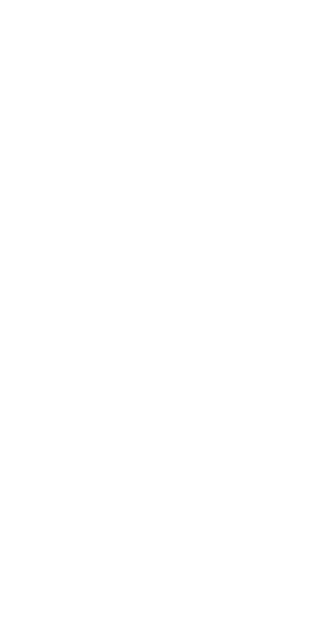 scroll, scrollTop: 0, scrollLeft: 0, axis: both 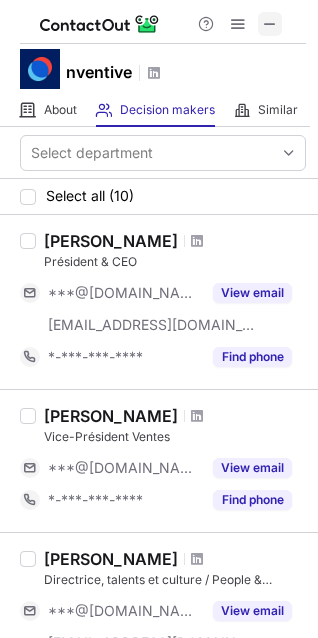 click at bounding box center [270, 24] 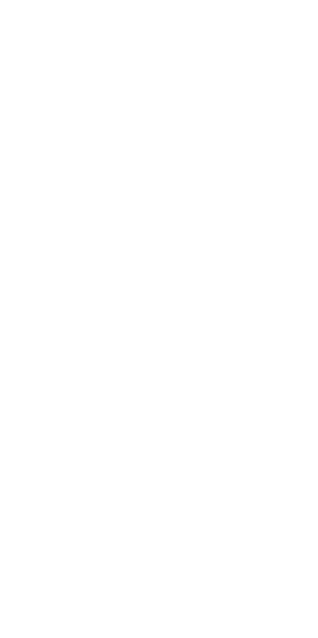 scroll, scrollTop: 0, scrollLeft: 0, axis: both 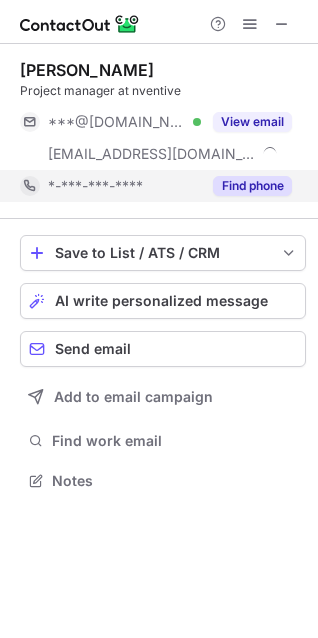 click on "Find phone" at bounding box center (252, 186) 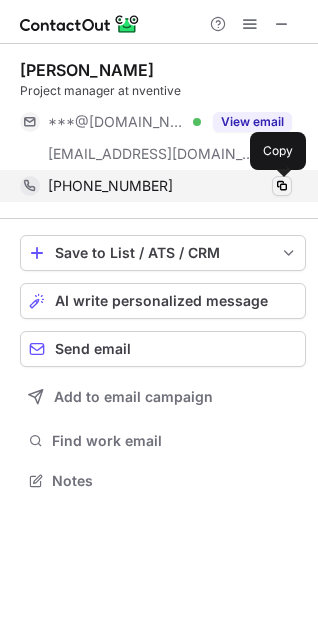 click at bounding box center (282, 186) 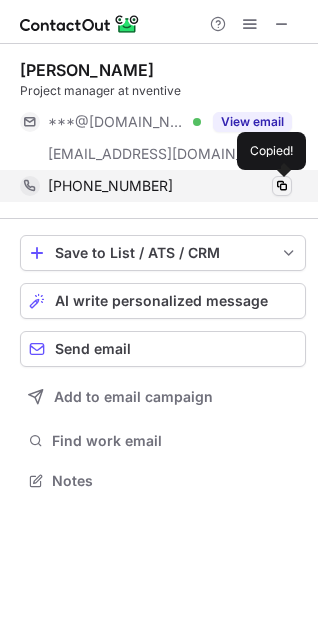type 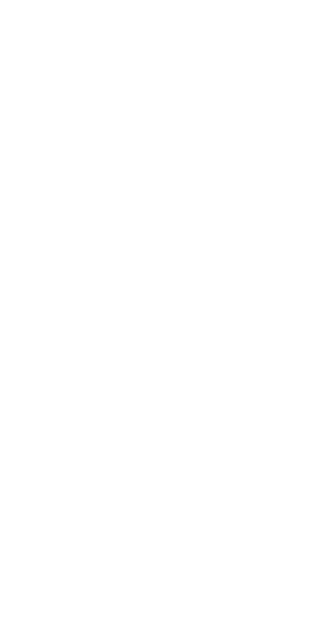 scroll, scrollTop: 0, scrollLeft: 0, axis: both 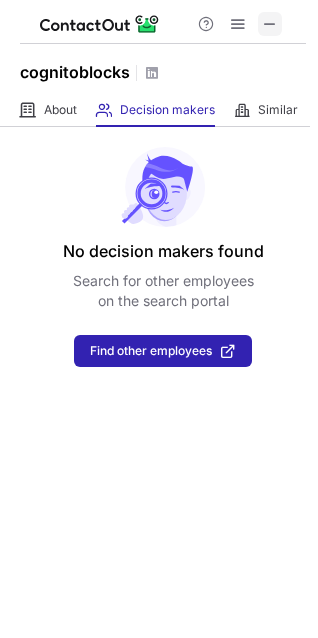 click at bounding box center [270, 24] 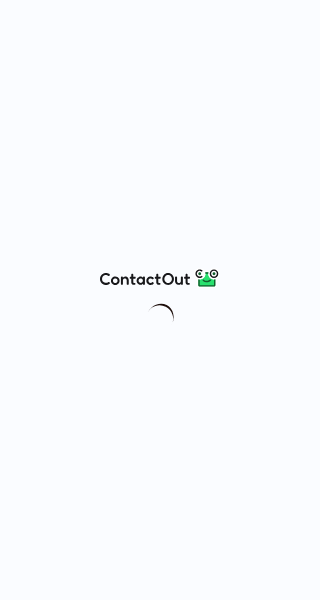 scroll, scrollTop: 0, scrollLeft: 0, axis: both 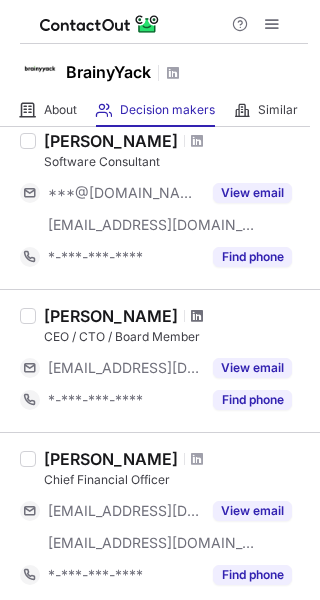 click at bounding box center [197, 316] 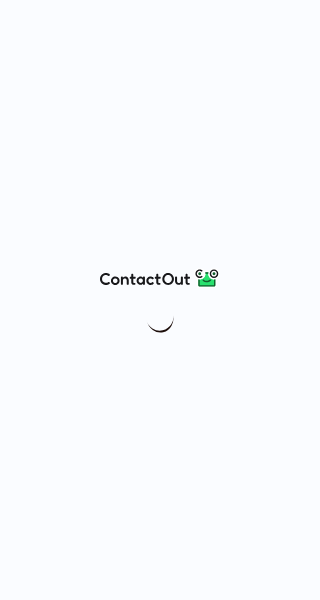 scroll, scrollTop: 0, scrollLeft: 0, axis: both 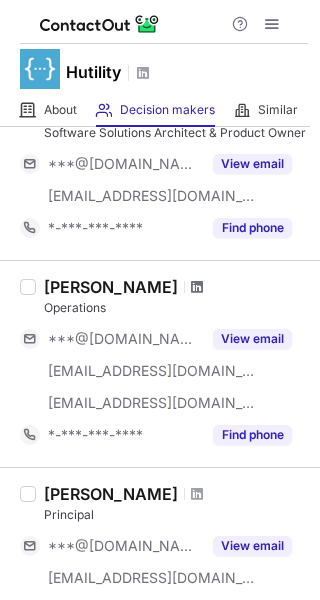 click at bounding box center [197, 287] 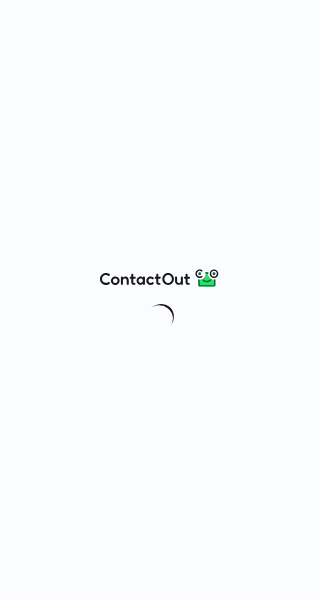 scroll, scrollTop: 0, scrollLeft: 0, axis: both 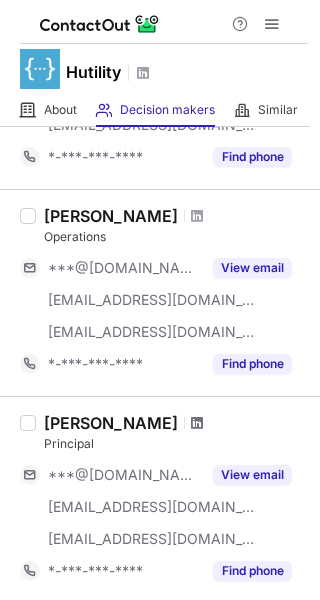 click at bounding box center (197, 423) 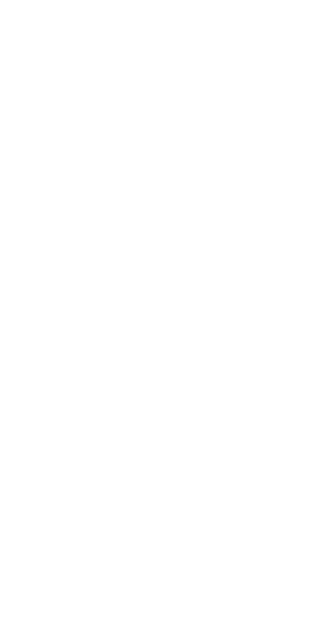 scroll, scrollTop: 0, scrollLeft: 0, axis: both 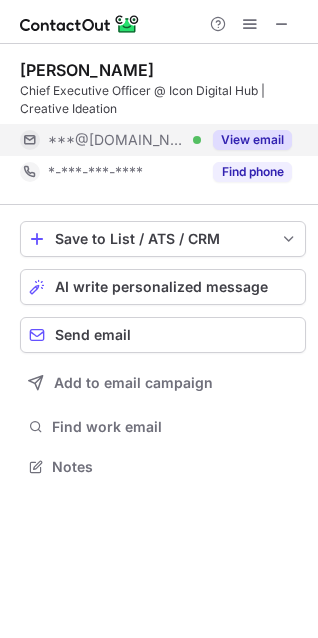 click on "View email" at bounding box center [252, 140] 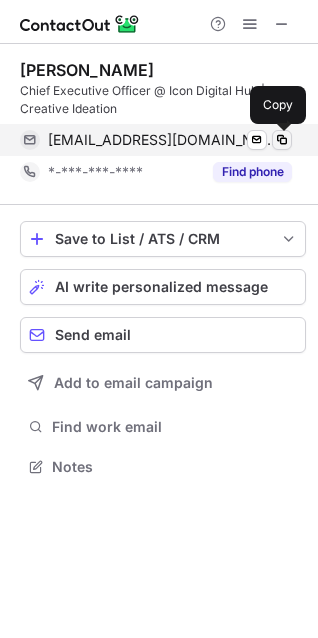 click at bounding box center (282, 140) 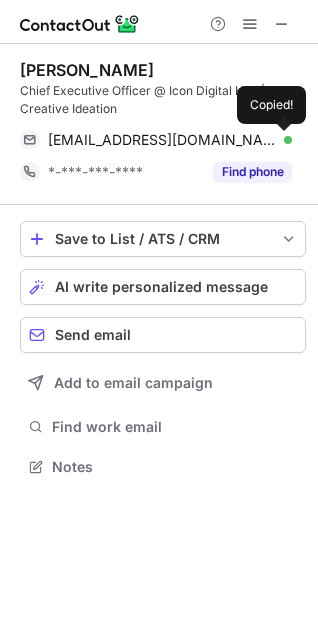 type 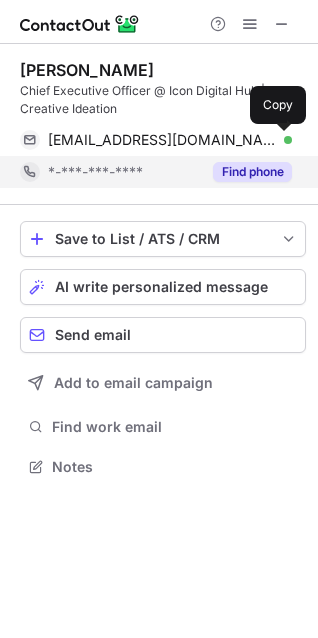 click on "Find phone" at bounding box center [252, 172] 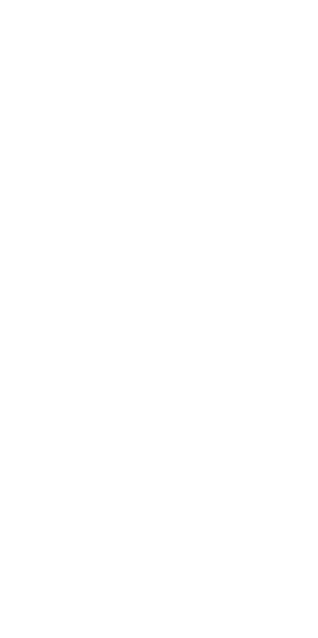 scroll, scrollTop: 0, scrollLeft: 0, axis: both 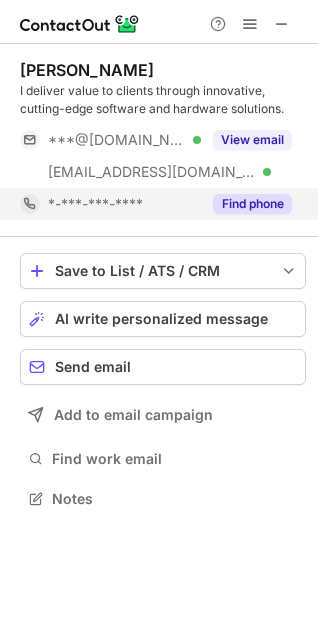 click on "Find phone" at bounding box center (252, 204) 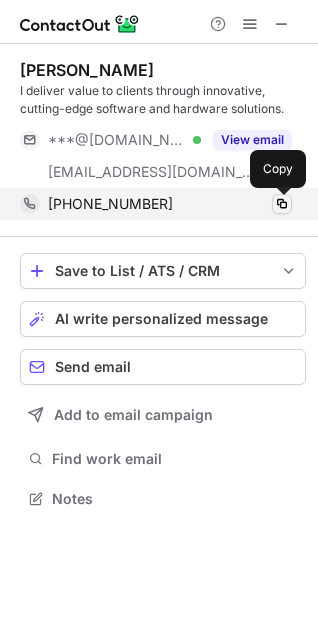 click at bounding box center [282, 204] 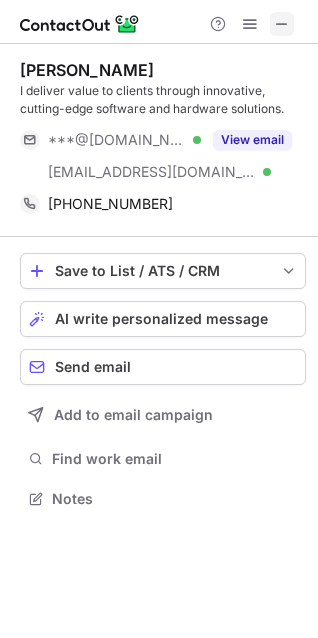 click at bounding box center [282, 24] 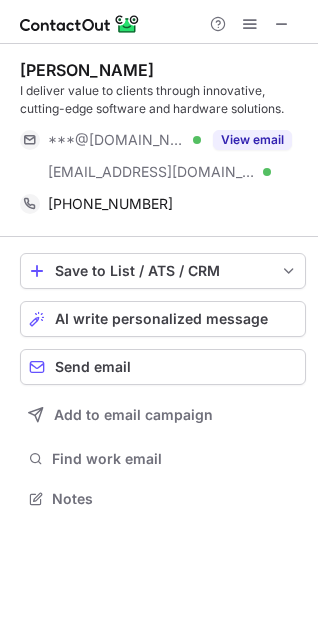 type 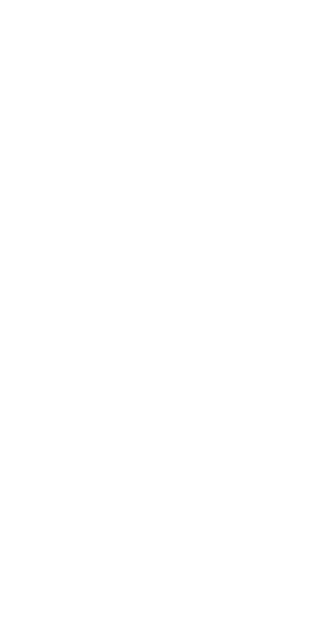 scroll, scrollTop: 0, scrollLeft: 0, axis: both 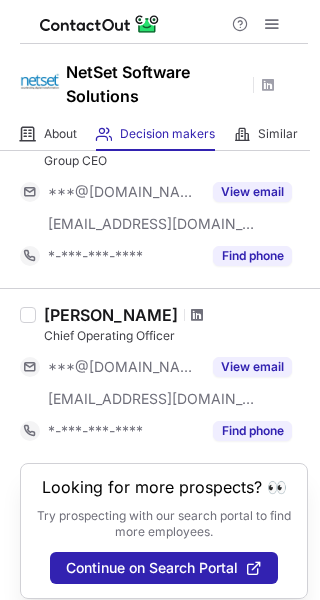 click at bounding box center [197, 315] 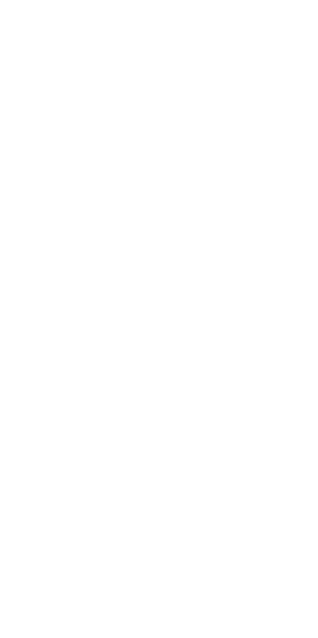 scroll, scrollTop: 0, scrollLeft: 0, axis: both 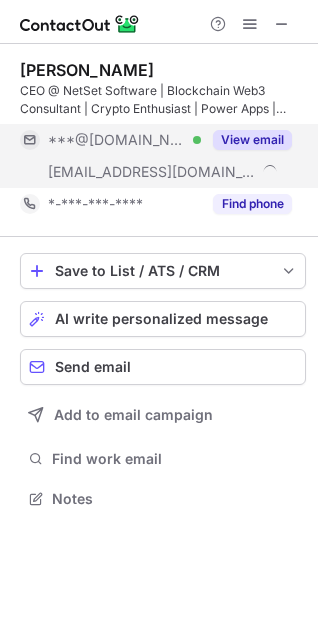 click on "View email" at bounding box center (252, 140) 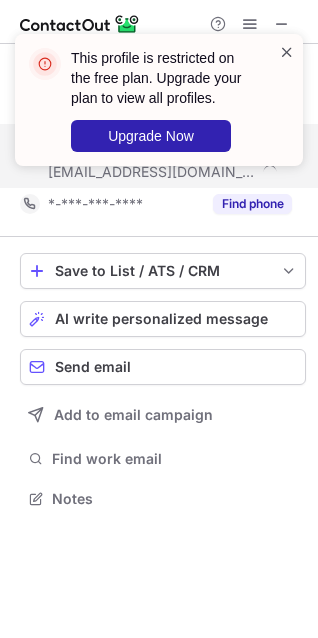 click at bounding box center (287, 52) 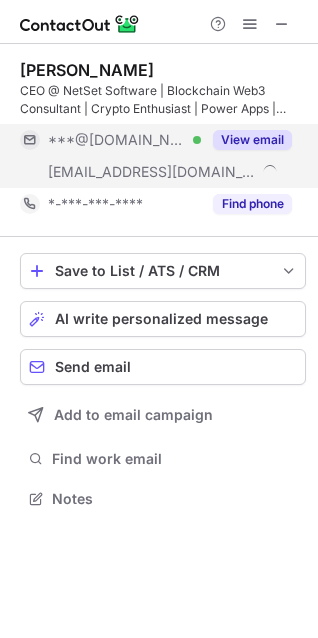 click on "View email" at bounding box center (252, 140) 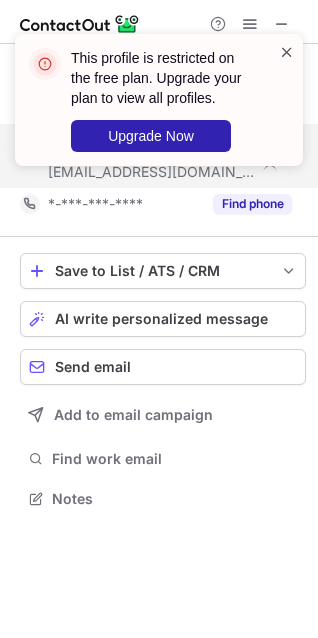 click at bounding box center (287, 52) 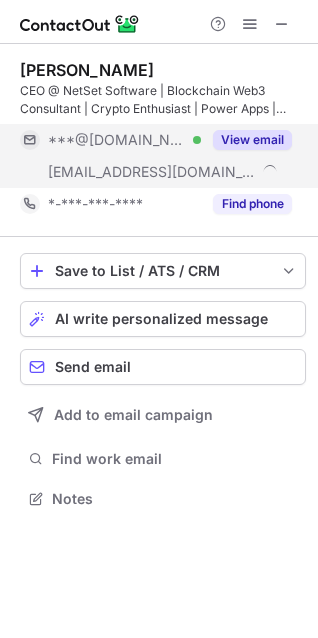 click on "This profile is restricted on the free plan. Upgrade your plan to view all profiles. Upgrade Now" at bounding box center [159, 108] 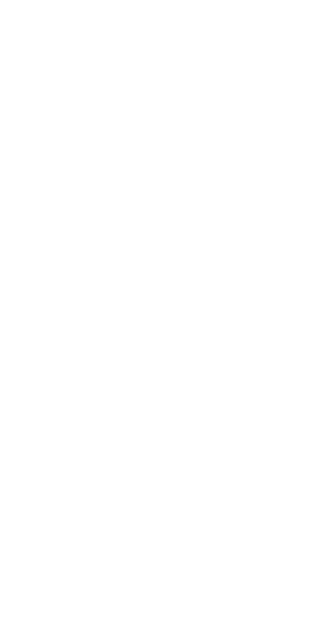 scroll, scrollTop: 0, scrollLeft: 0, axis: both 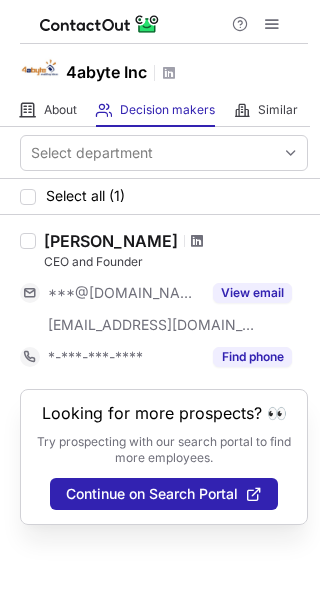 click at bounding box center [197, 241] 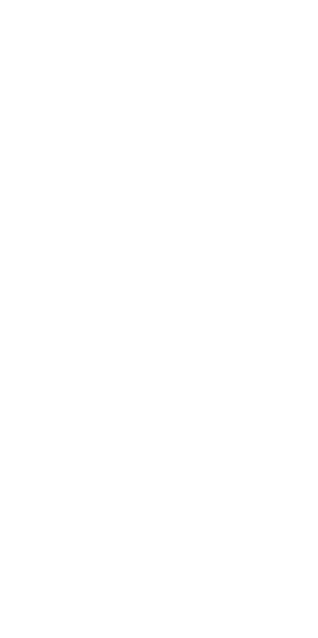 scroll, scrollTop: 0, scrollLeft: 0, axis: both 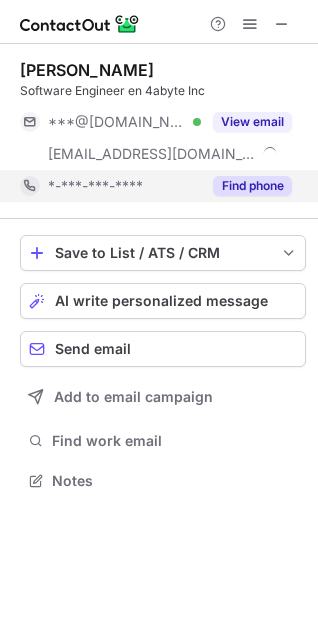 click on "Find phone" at bounding box center (246, 186) 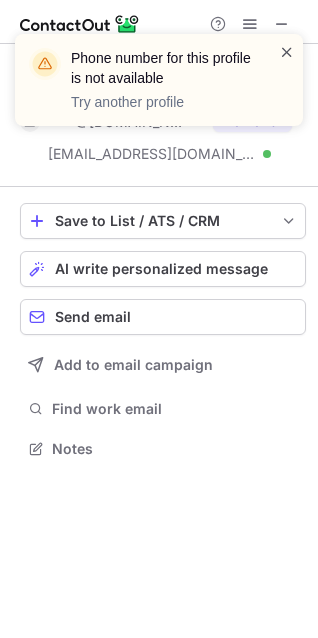 scroll, scrollTop: 434, scrollLeft: 318, axis: both 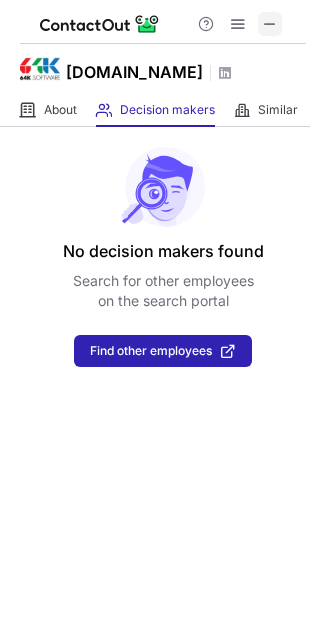 click at bounding box center [270, 24] 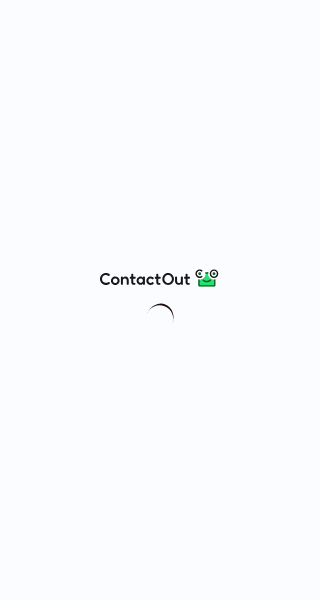 scroll, scrollTop: 0, scrollLeft: 0, axis: both 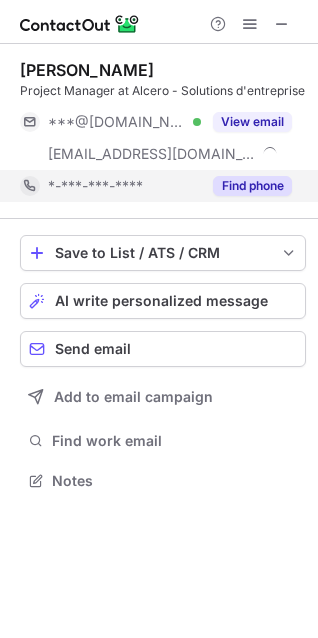 click on "Find phone" at bounding box center [252, 186] 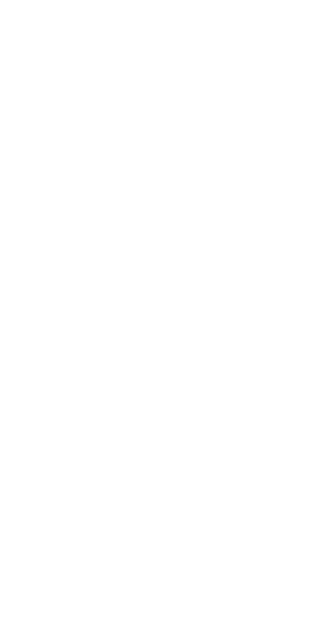 scroll, scrollTop: 0, scrollLeft: 0, axis: both 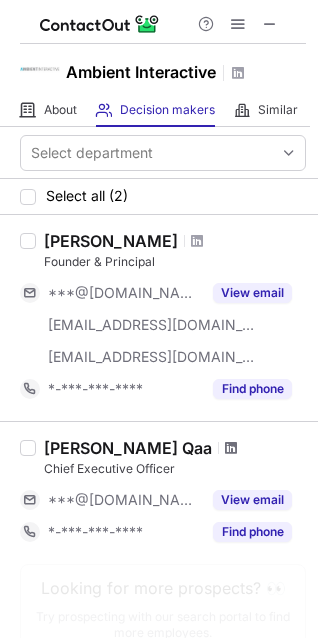 click at bounding box center (231, 448) 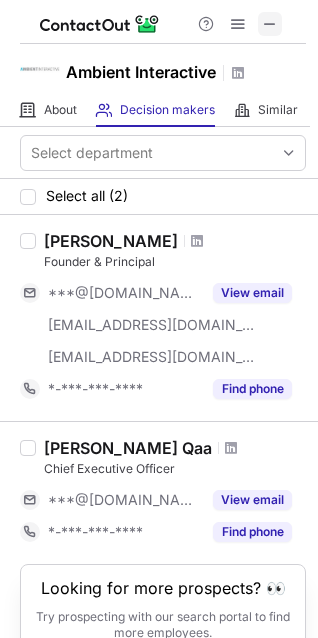 click at bounding box center [270, 24] 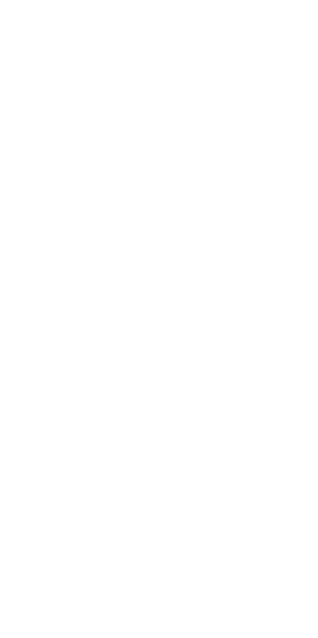 scroll, scrollTop: 0, scrollLeft: 0, axis: both 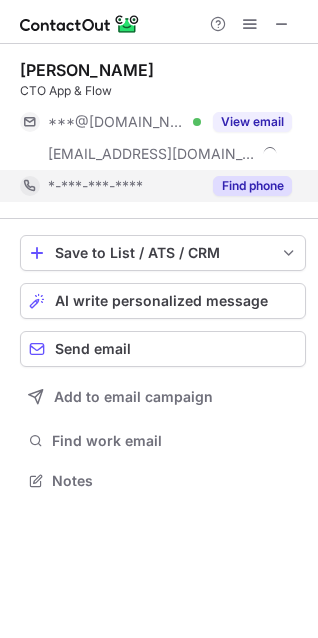 click on "Find phone" at bounding box center [252, 186] 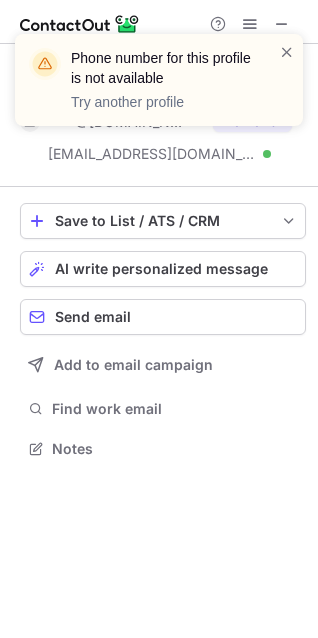 scroll, scrollTop: 434, scrollLeft: 318, axis: both 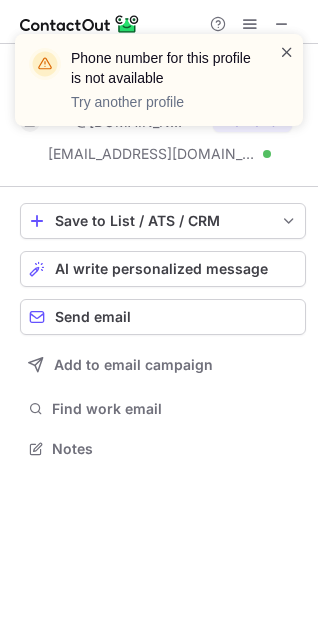 click at bounding box center [287, 52] 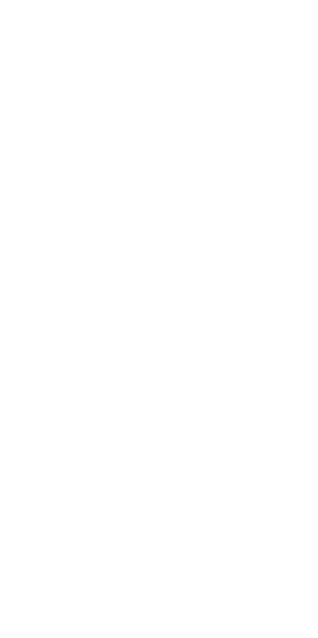 scroll, scrollTop: 0, scrollLeft: 0, axis: both 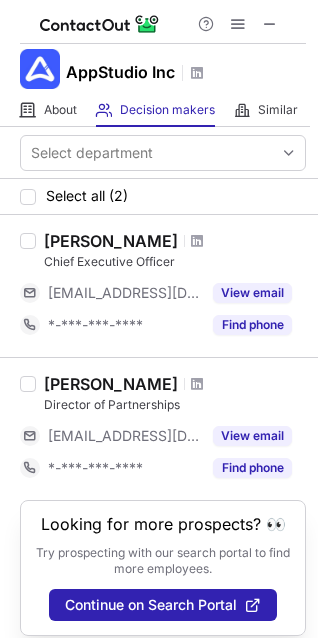 click at bounding box center (197, 241) 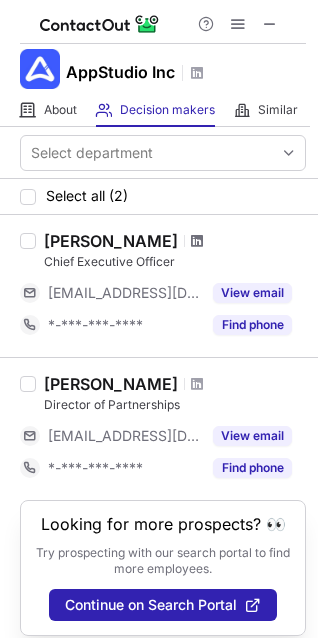 click at bounding box center (197, 241) 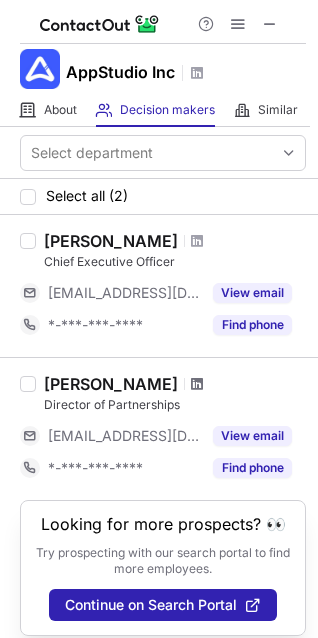click at bounding box center [197, 384] 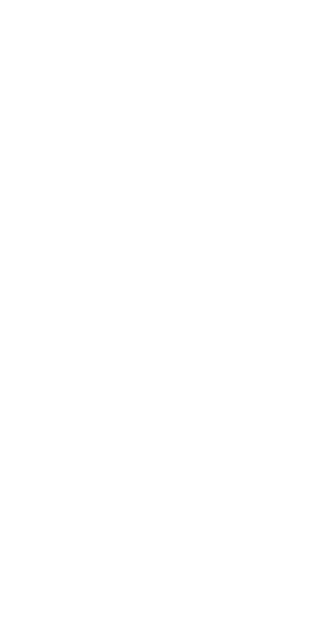 scroll, scrollTop: 0, scrollLeft: 0, axis: both 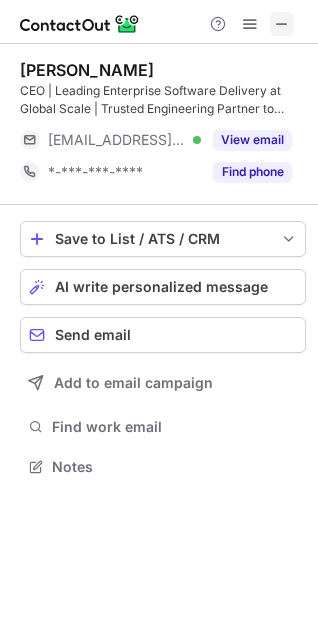 click at bounding box center [282, 24] 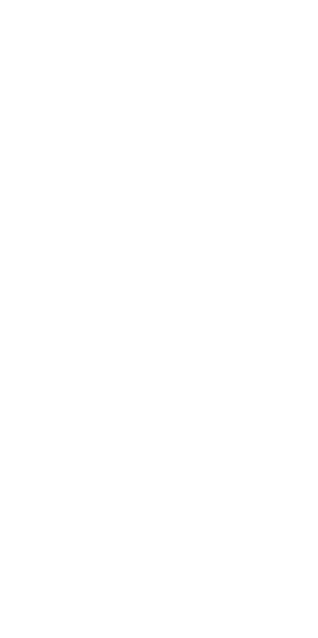 scroll, scrollTop: 0, scrollLeft: 0, axis: both 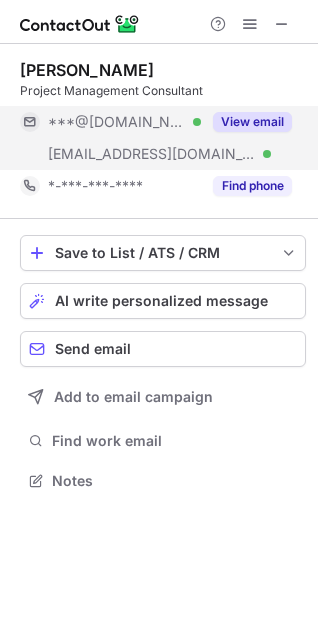 click on "View email" at bounding box center [252, 122] 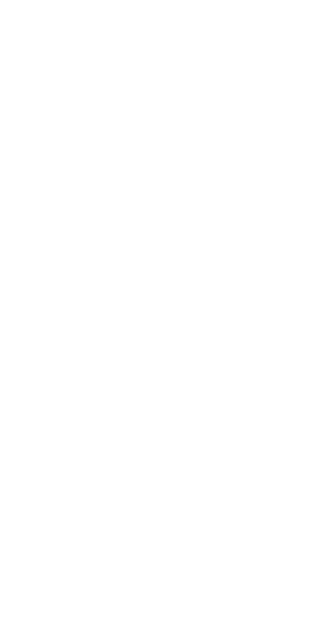 scroll, scrollTop: 0, scrollLeft: 0, axis: both 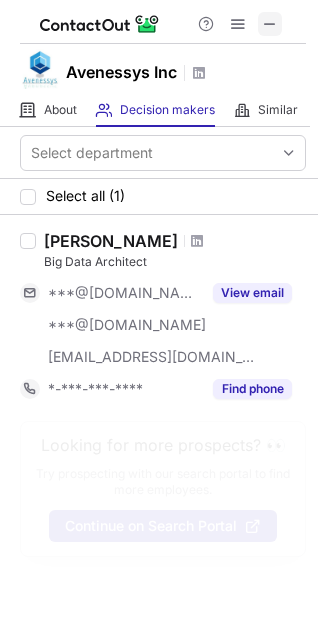 click at bounding box center (270, 24) 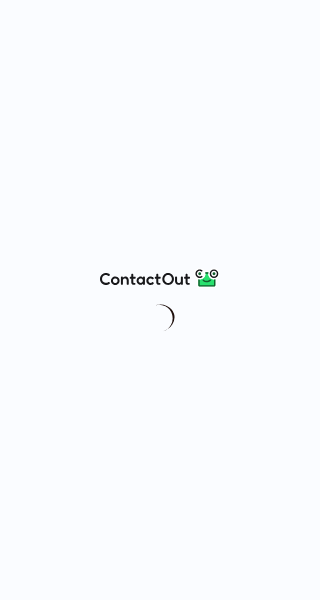 scroll, scrollTop: 0, scrollLeft: 0, axis: both 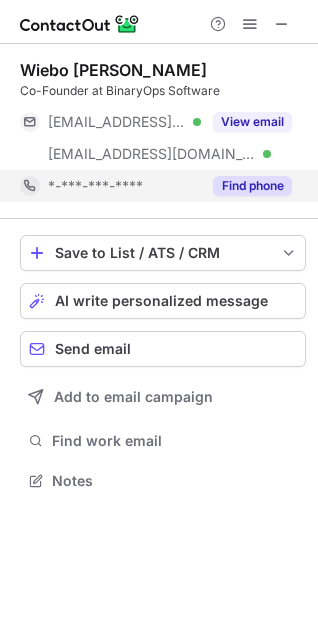 click on "Find phone" at bounding box center (252, 186) 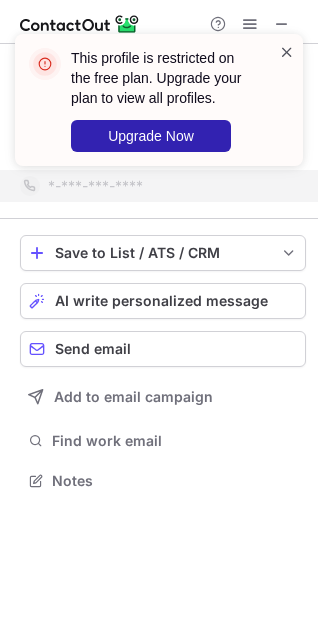click at bounding box center (287, 52) 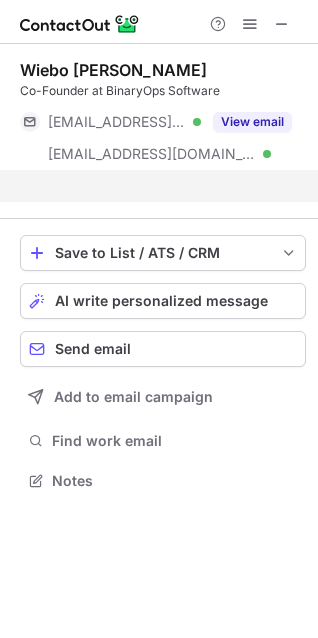 scroll, scrollTop: 434, scrollLeft: 318, axis: both 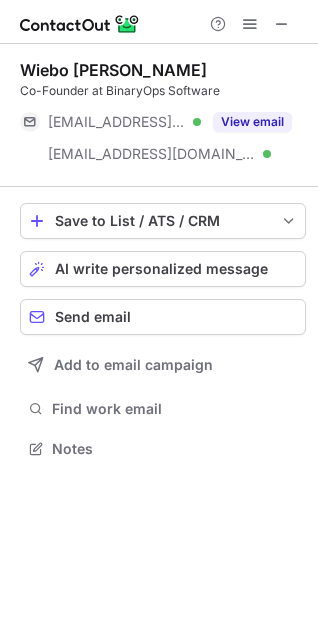 click on "This profile is restricted on the free plan. Upgrade your plan to view all profiles. Upgrade Now" at bounding box center (159, 34) 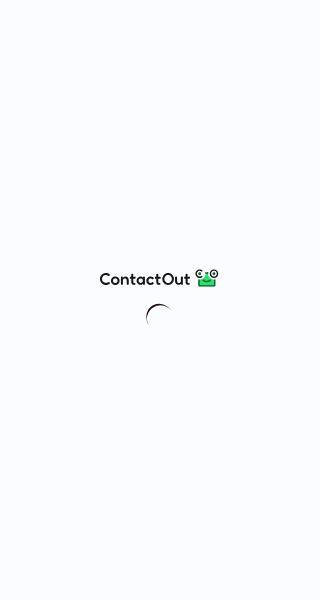 scroll, scrollTop: 0, scrollLeft: 0, axis: both 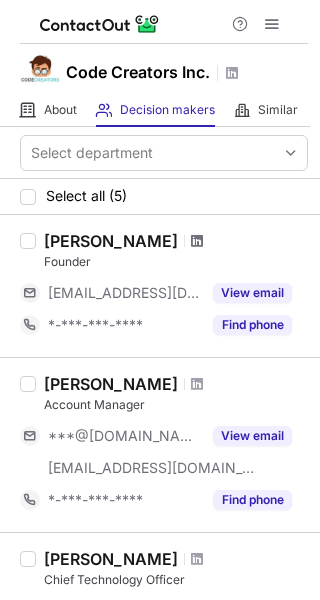 click at bounding box center (197, 241) 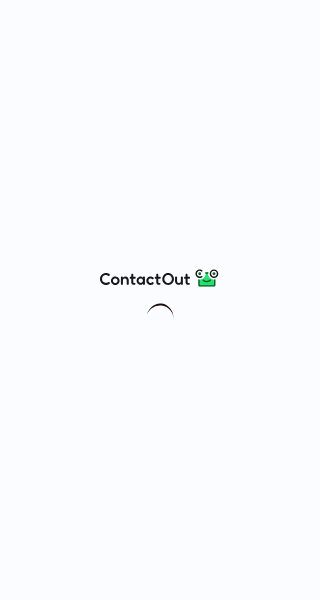 scroll, scrollTop: 0, scrollLeft: 0, axis: both 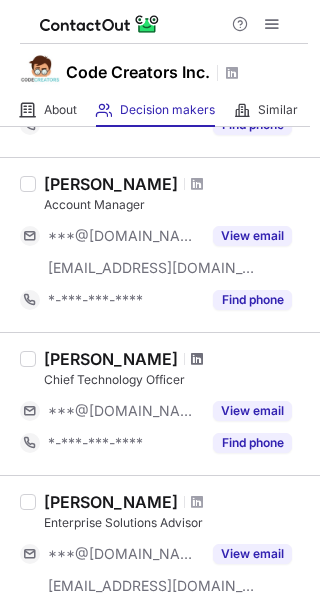 click at bounding box center (197, 359) 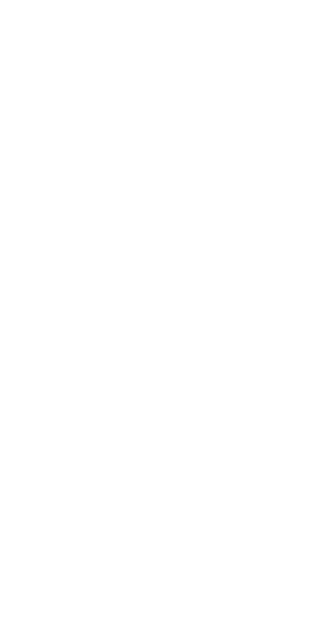 scroll, scrollTop: 0, scrollLeft: 0, axis: both 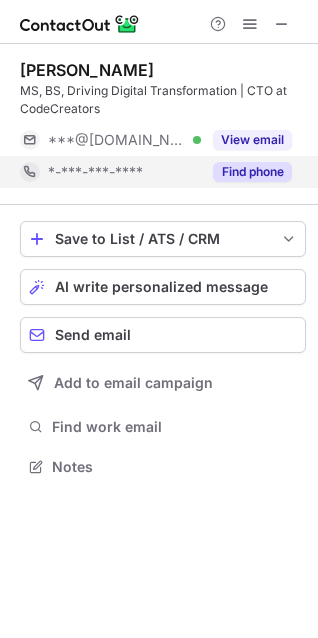 click on "Find phone" at bounding box center [246, 172] 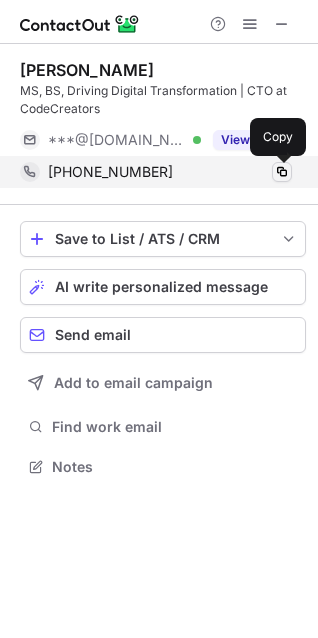 click at bounding box center [282, 172] 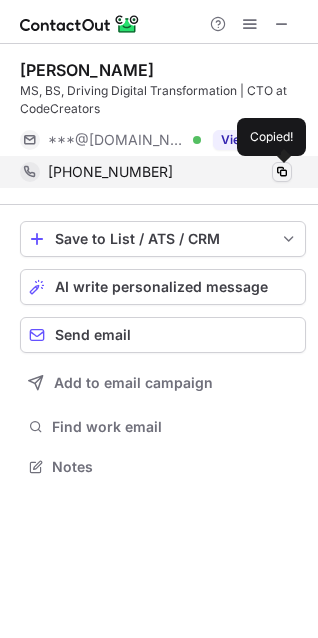 type 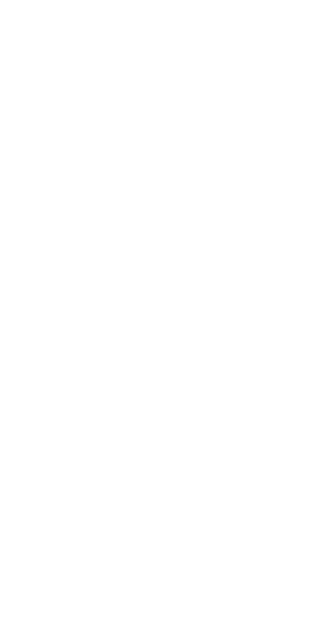 scroll, scrollTop: 0, scrollLeft: 0, axis: both 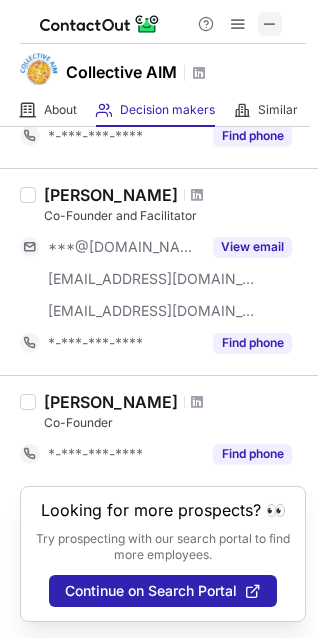 click at bounding box center [270, 24] 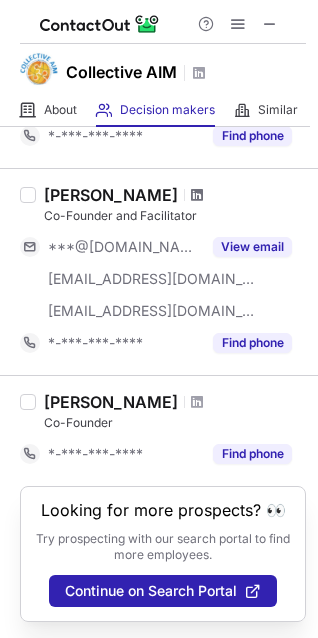 click at bounding box center (197, 195) 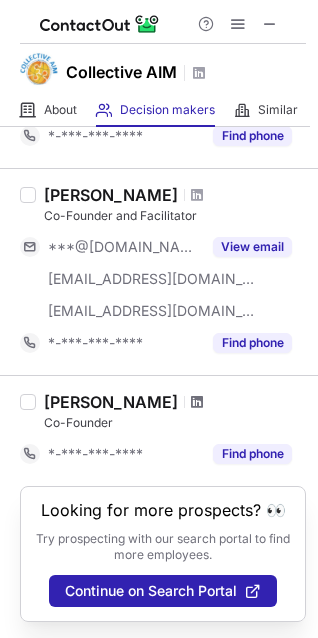 click at bounding box center (197, 402) 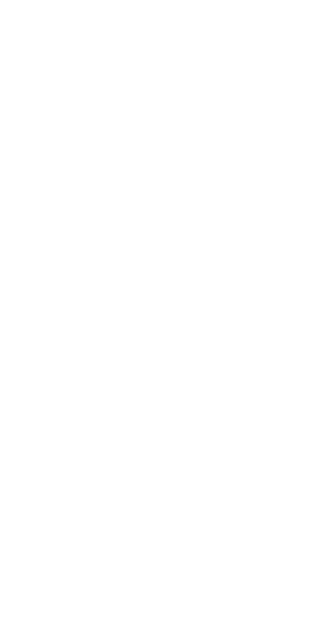 scroll, scrollTop: 0, scrollLeft: 0, axis: both 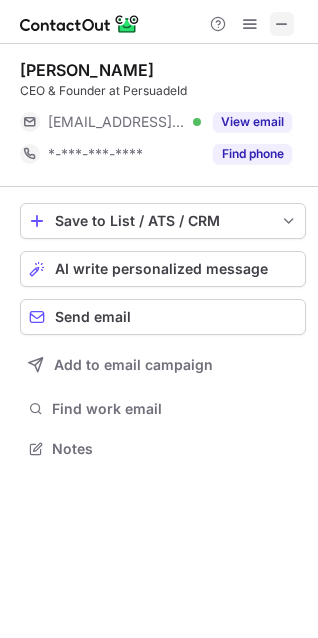 click at bounding box center (282, 24) 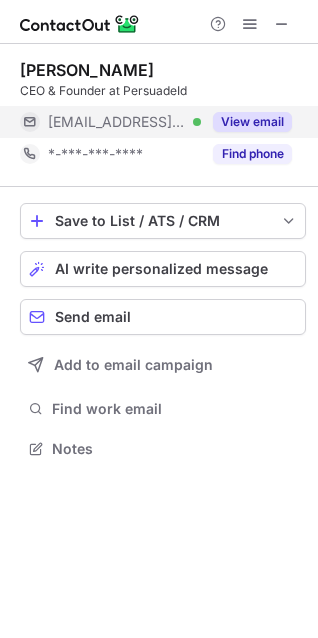 click on "View email" at bounding box center [252, 122] 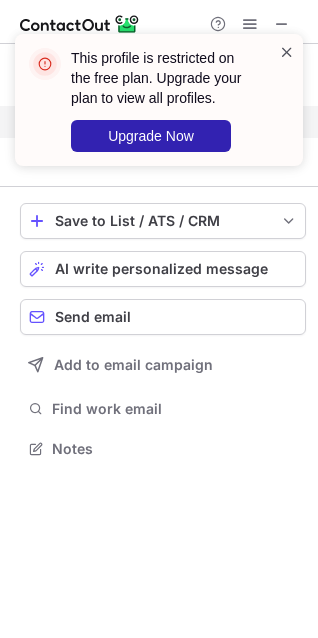 click at bounding box center (287, 52) 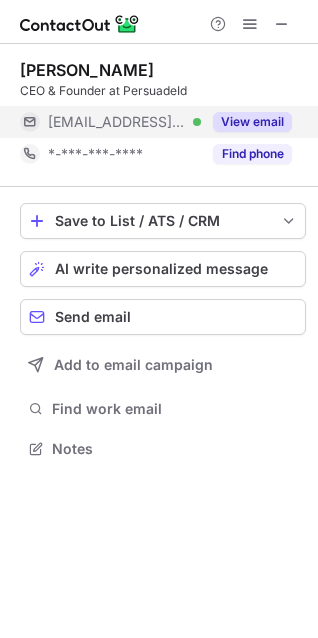 click on "This profile is restricted on the free plan. Upgrade your plan to view all profiles. Upgrade Now Glenn Morell CEO & Founder at PersuadeId ***@collectiveaim.com Verified View email *-***-***-**** Find phone Save to List / ATS / CRM List Select Lever Connect Greenhouse Connect Salesforce Connect Hubspot Connect Bullhorn Connect Zapier (100+ Applications) Connect Request a new integration AI write personalized message Send email Add to email campaign Find work email Notes" at bounding box center [159, 319] 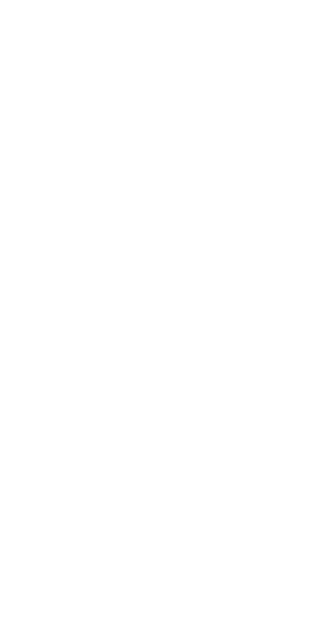 scroll, scrollTop: 0, scrollLeft: 0, axis: both 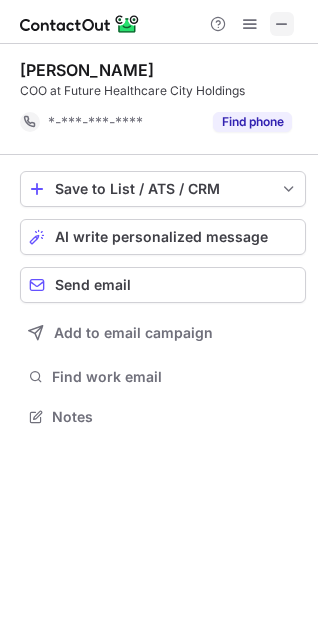 click at bounding box center [282, 24] 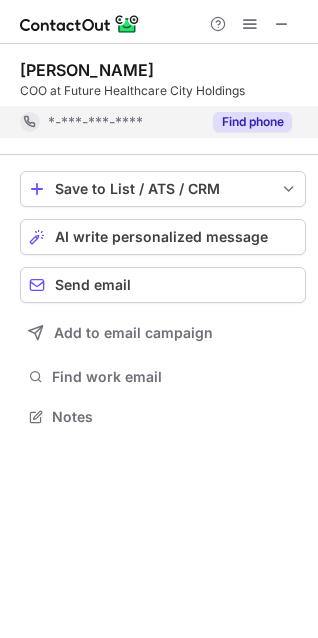 click on "Find phone" at bounding box center (252, 122) 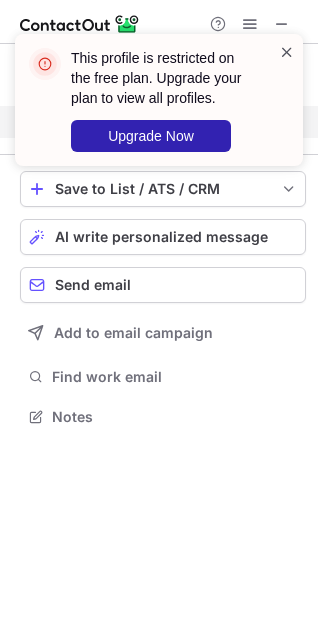 click at bounding box center [287, 52] 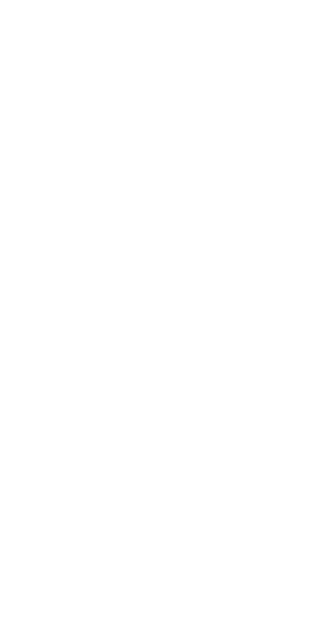 scroll, scrollTop: 0, scrollLeft: 0, axis: both 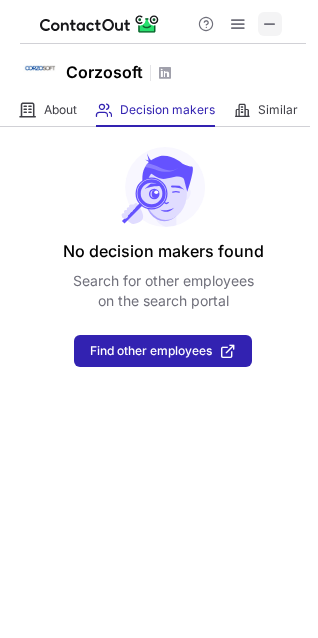 click at bounding box center [270, 24] 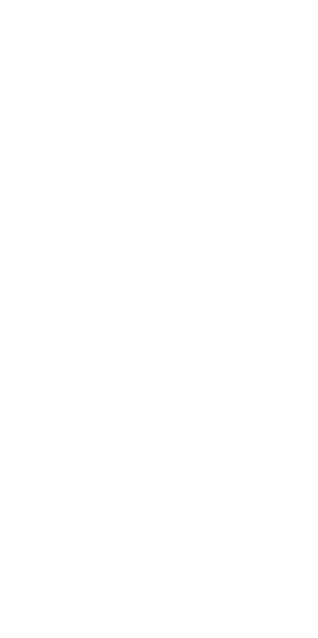 scroll, scrollTop: 0, scrollLeft: 0, axis: both 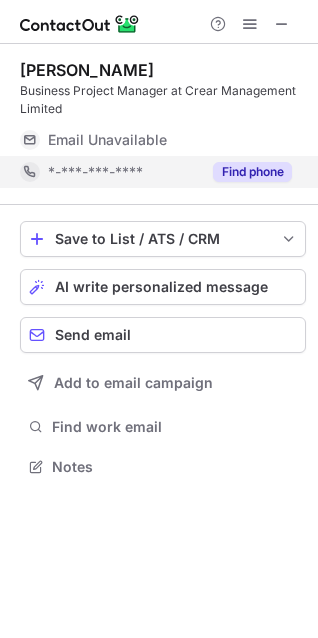 click on "Find phone" at bounding box center [252, 172] 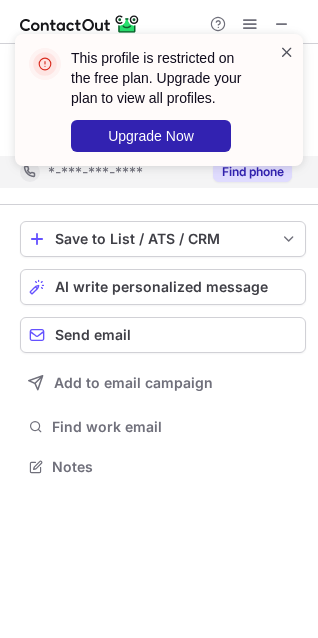 scroll, scrollTop: 420, scrollLeft: 318, axis: both 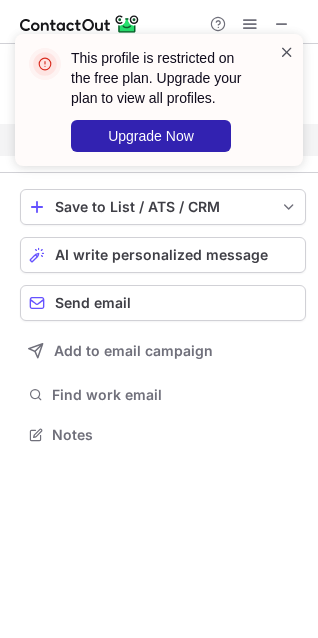 click at bounding box center (287, 52) 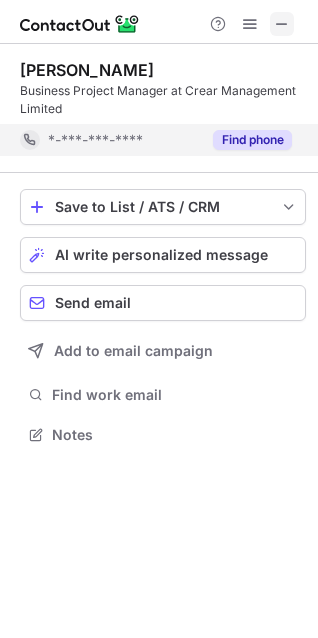 click at bounding box center [282, 24] 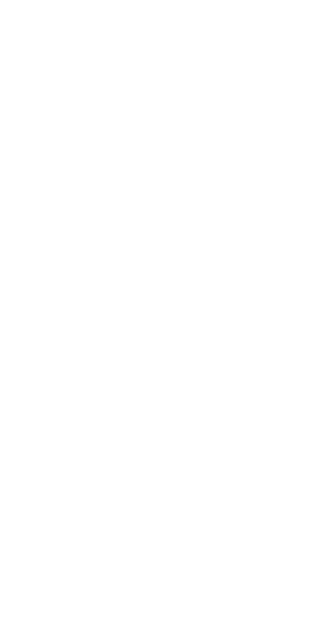 scroll, scrollTop: 0, scrollLeft: 0, axis: both 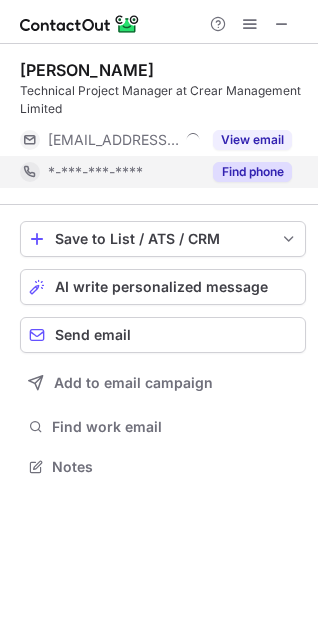 click on "Find phone" at bounding box center [252, 172] 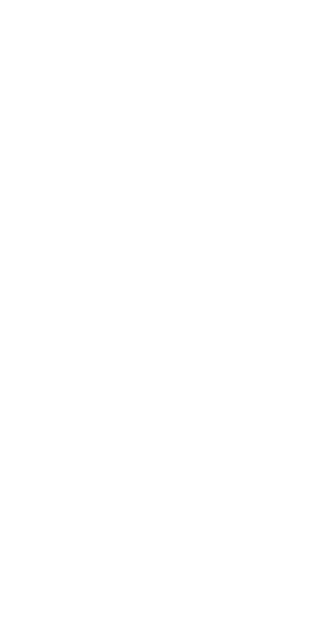 scroll, scrollTop: 0, scrollLeft: 0, axis: both 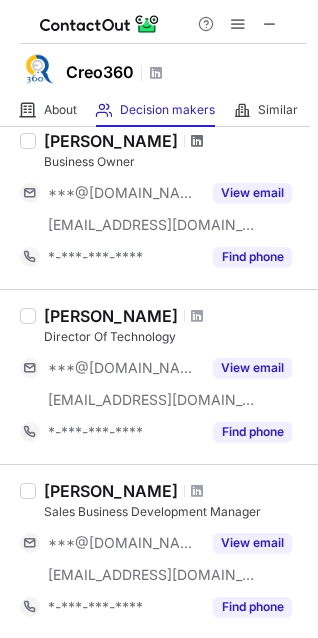 click at bounding box center (197, 141) 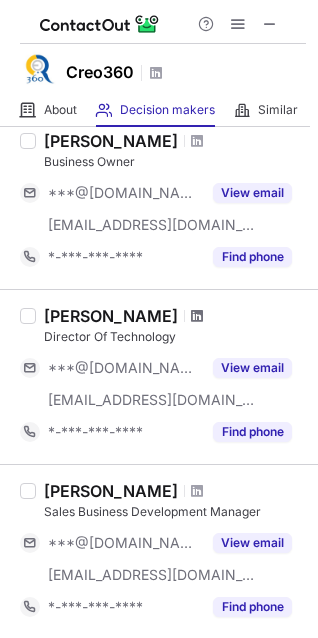 click at bounding box center (197, 316) 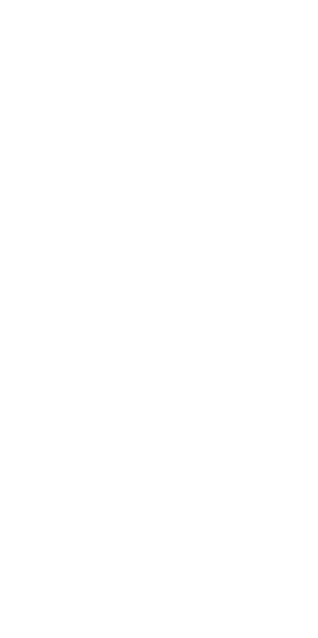 scroll, scrollTop: 0, scrollLeft: 0, axis: both 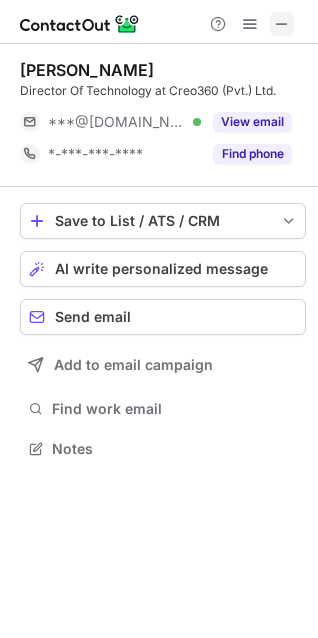 click at bounding box center [282, 24] 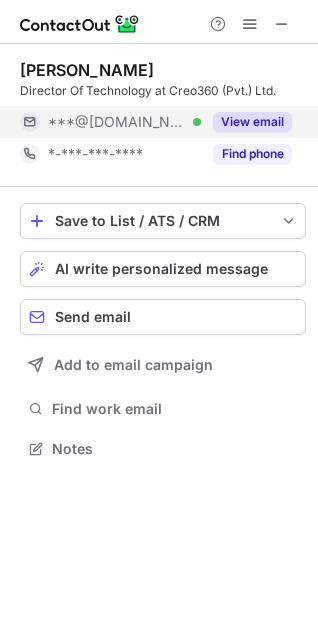 click on "View email" at bounding box center [252, 122] 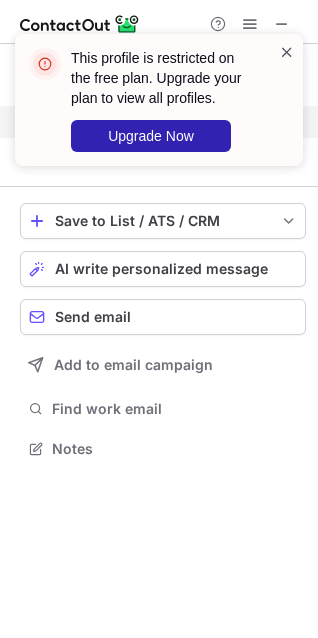 click at bounding box center [287, 52] 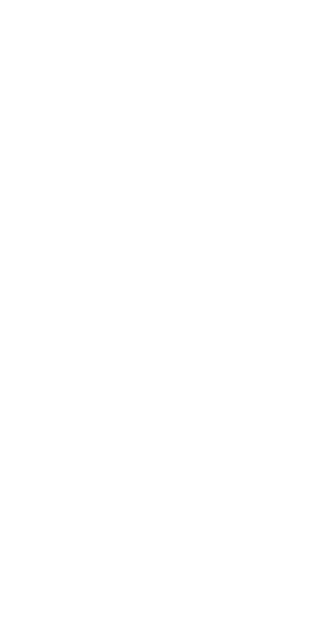 scroll, scrollTop: 0, scrollLeft: 0, axis: both 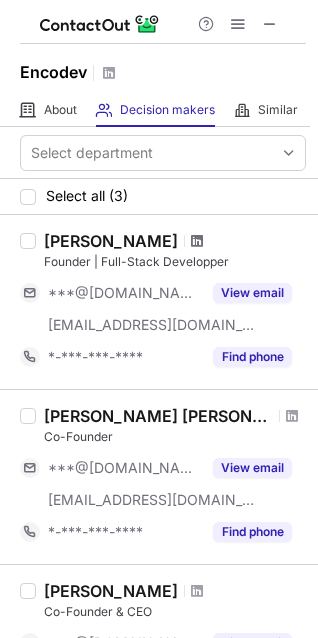 click at bounding box center (197, 241) 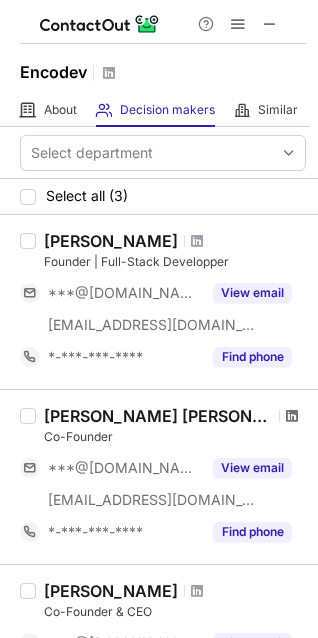 click at bounding box center (292, 416) 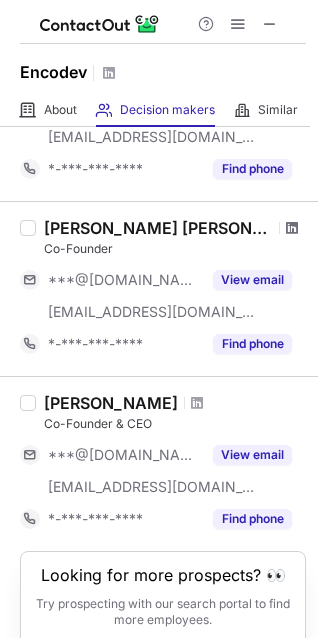 scroll, scrollTop: 200, scrollLeft: 0, axis: vertical 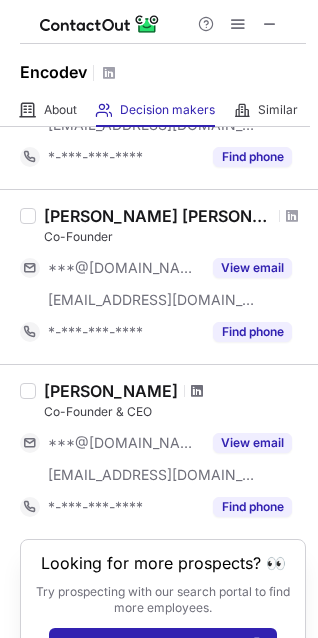 click at bounding box center (197, 391) 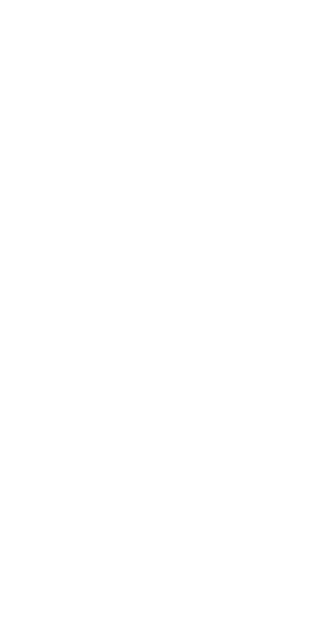 scroll, scrollTop: 0, scrollLeft: 0, axis: both 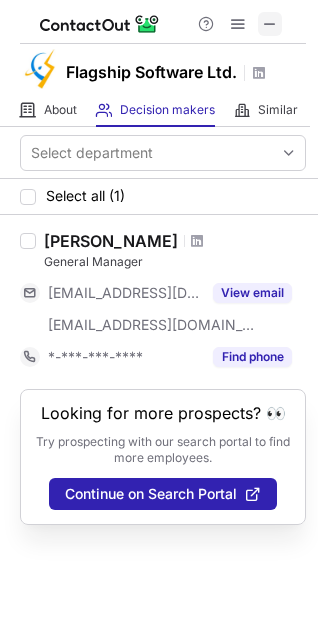 click at bounding box center (270, 24) 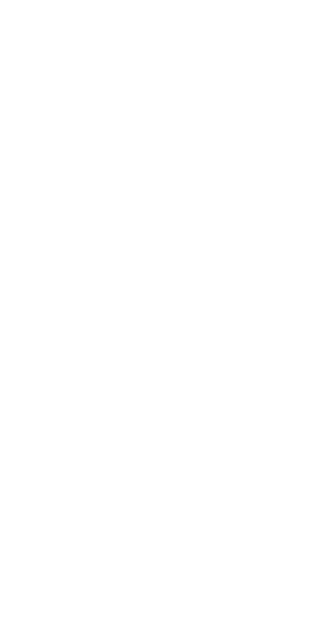 scroll, scrollTop: 0, scrollLeft: 0, axis: both 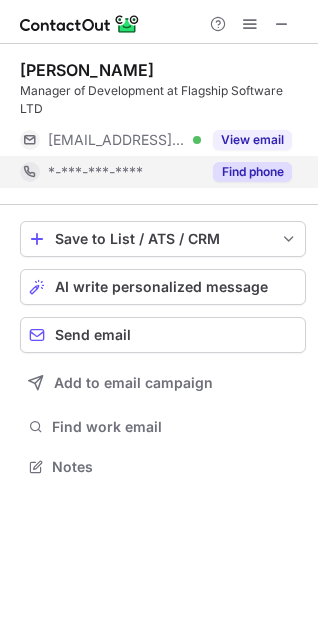 click on "Find phone" at bounding box center (252, 172) 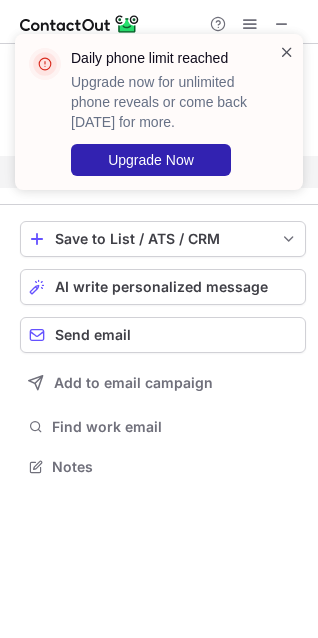 click at bounding box center [287, 52] 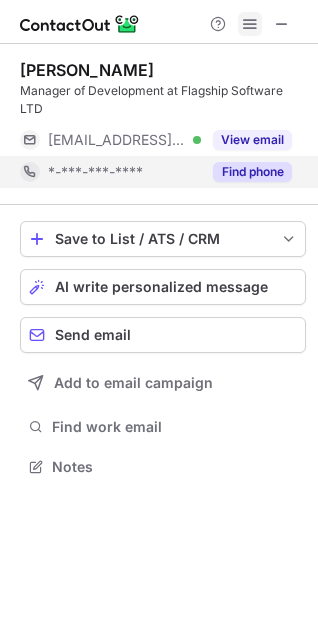 click at bounding box center (250, 24) 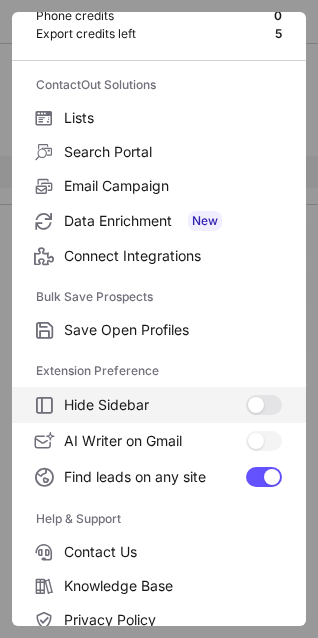 scroll, scrollTop: 194, scrollLeft: 0, axis: vertical 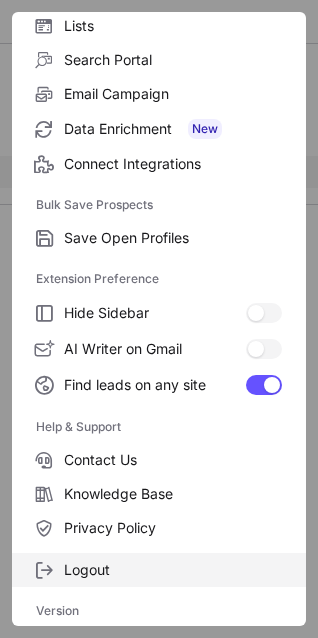 click at bounding box center (44, 570) 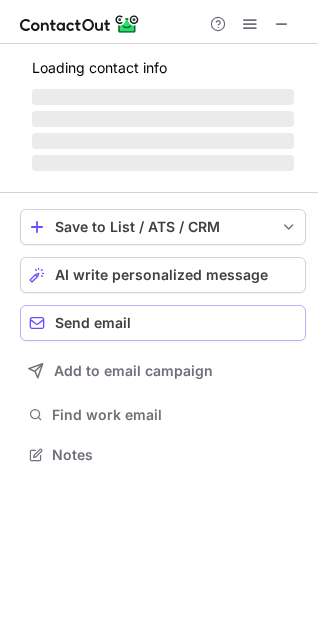 scroll, scrollTop: 10, scrollLeft: 9, axis: both 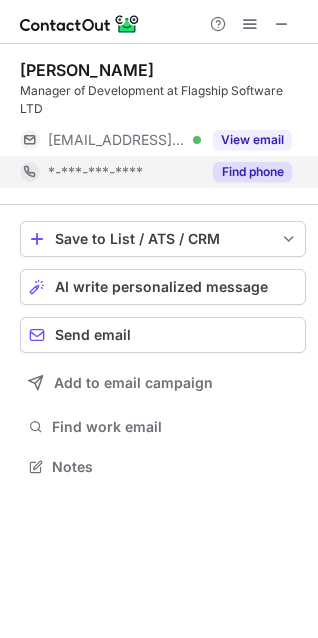 click on "Find phone" at bounding box center (246, 172) 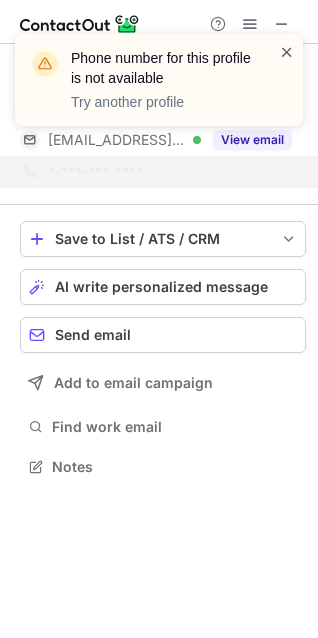 click at bounding box center (287, 52) 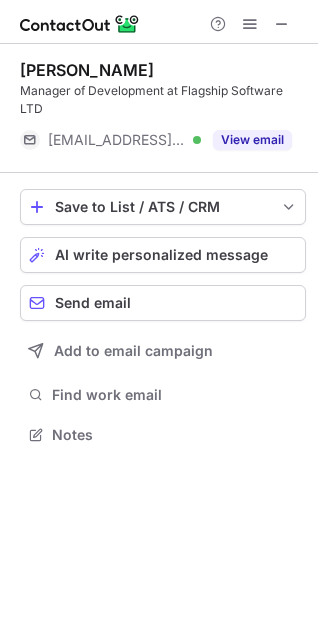 scroll, scrollTop: 420, scrollLeft: 318, axis: both 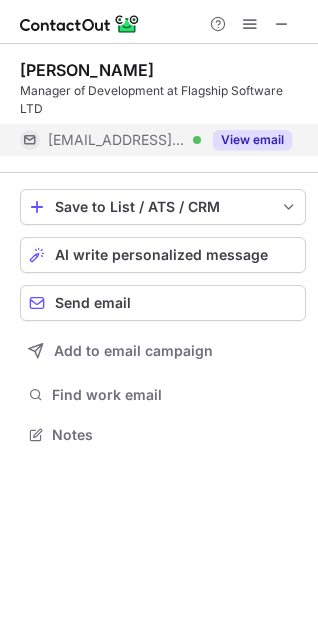 click on "View email" at bounding box center [252, 140] 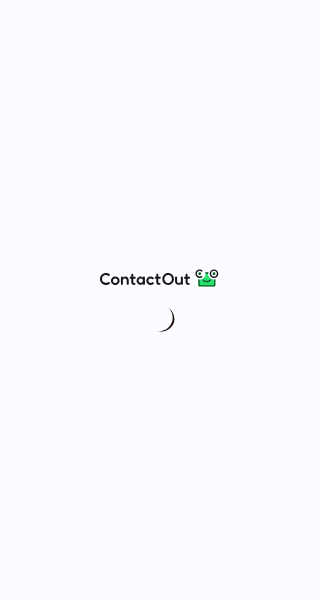 scroll, scrollTop: 0, scrollLeft: 0, axis: both 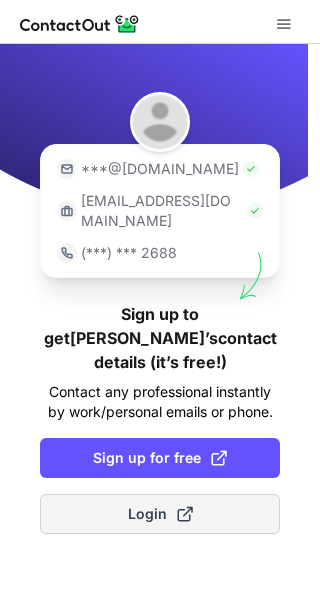click on "Login" at bounding box center (160, 514) 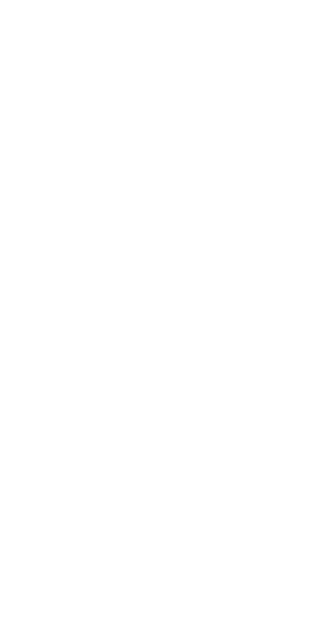 scroll, scrollTop: 0, scrollLeft: 0, axis: both 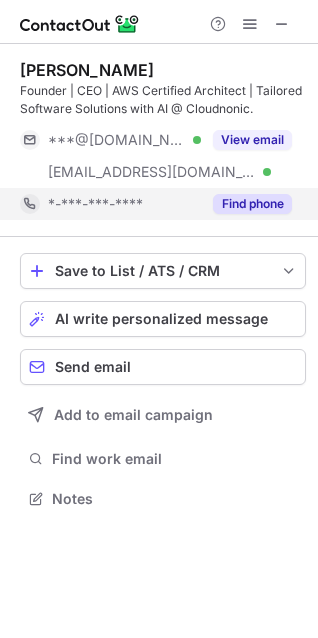 click on "Find phone" at bounding box center [252, 204] 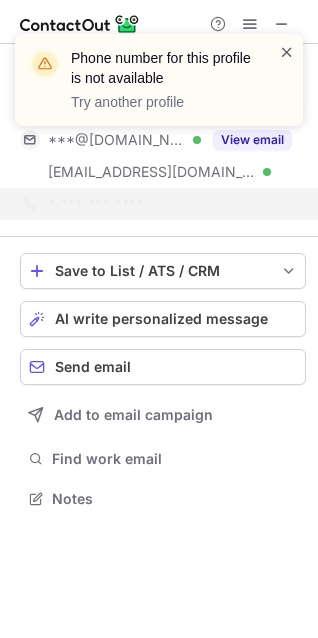click at bounding box center (287, 52) 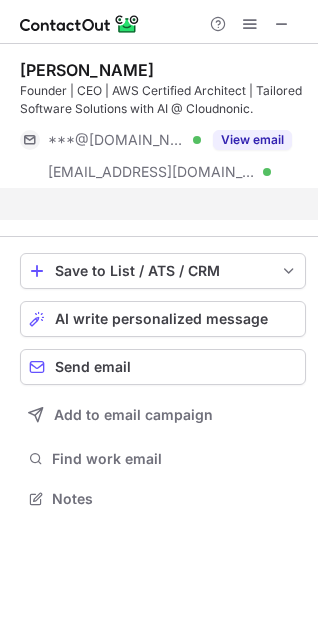 scroll, scrollTop: 452, scrollLeft: 318, axis: both 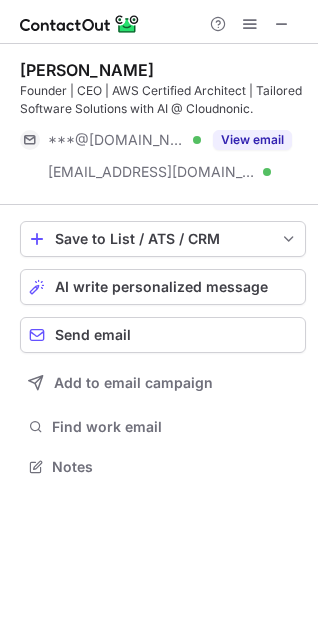 click at bounding box center [282, 24] 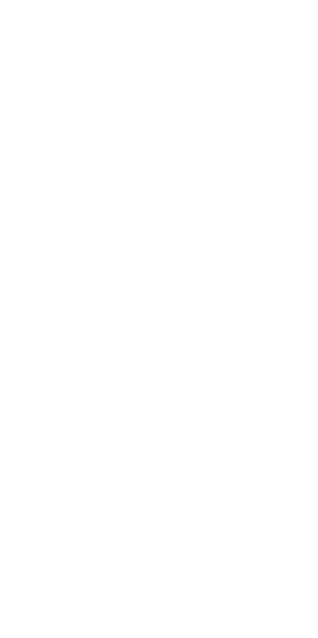 scroll, scrollTop: 0, scrollLeft: 0, axis: both 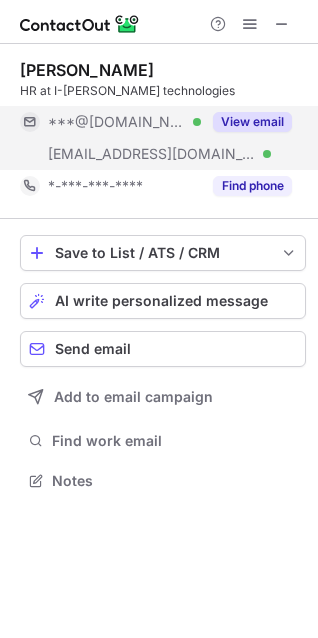 click on "View email" at bounding box center (252, 122) 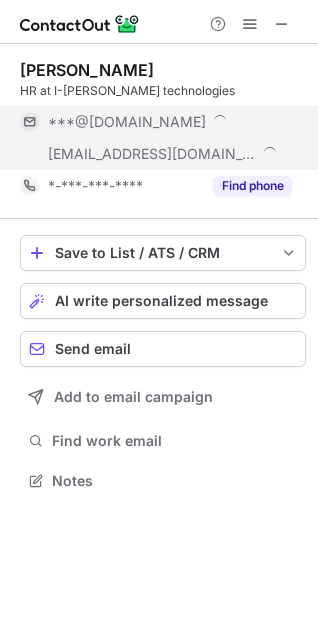 scroll, scrollTop: 9, scrollLeft: 9, axis: both 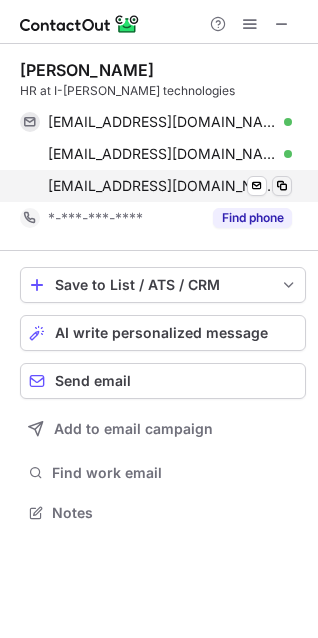 click at bounding box center [282, 186] 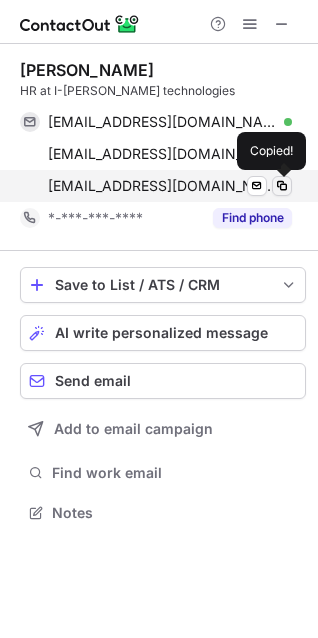 type 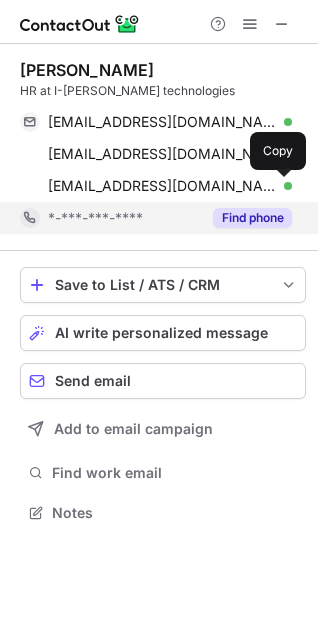 click on "Find phone" at bounding box center [252, 218] 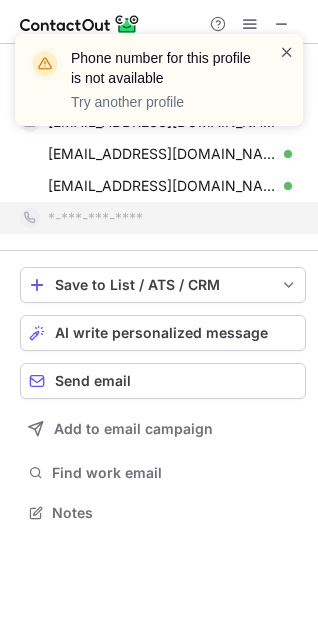 click at bounding box center (287, 52) 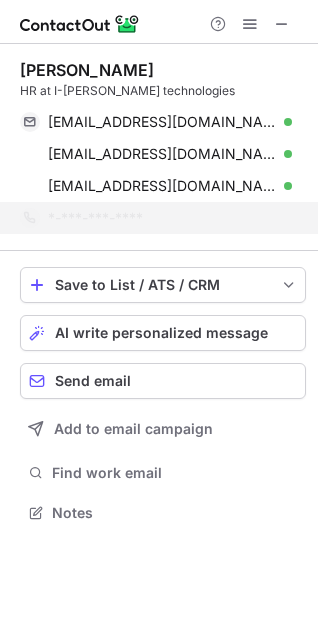 click on "Phone number for this profile is not available Try another profile" at bounding box center (159, 88) 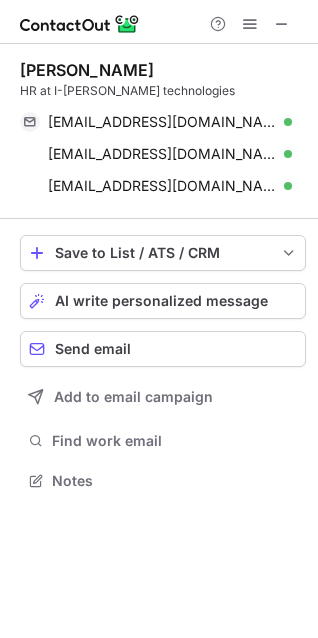 scroll, scrollTop: 466, scrollLeft: 318, axis: both 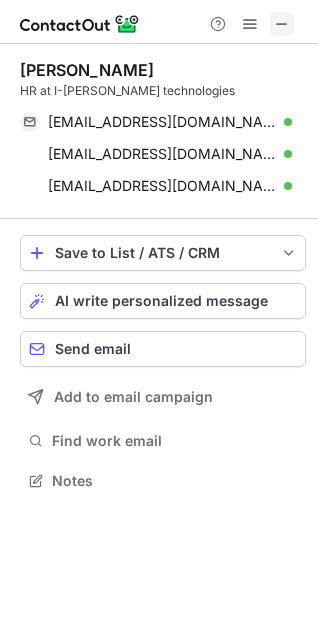 click at bounding box center (282, 24) 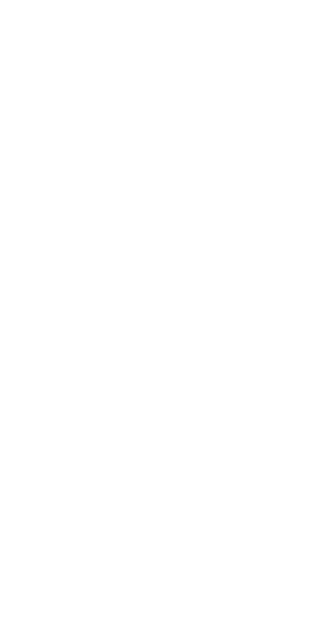 scroll, scrollTop: 0, scrollLeft: 0, axis: both 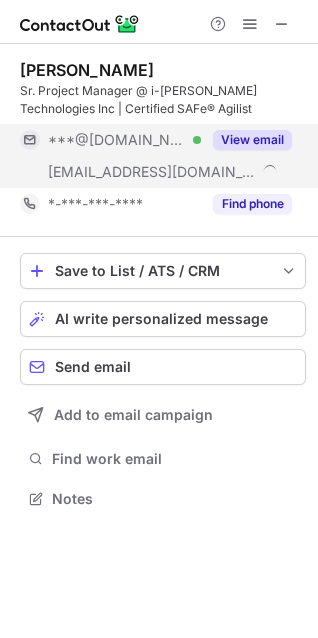 click on "View email" at bounding box center [252, 140] 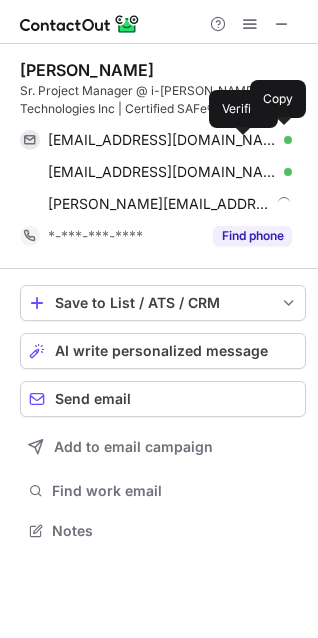 scroll, scrollTop: 10, scrollLeft: 9, axis: both 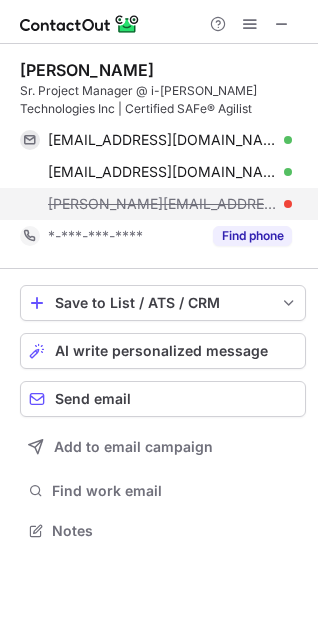 click on "prasoon@i-lanamtechnologies.com" at bounding box center [162, 204] 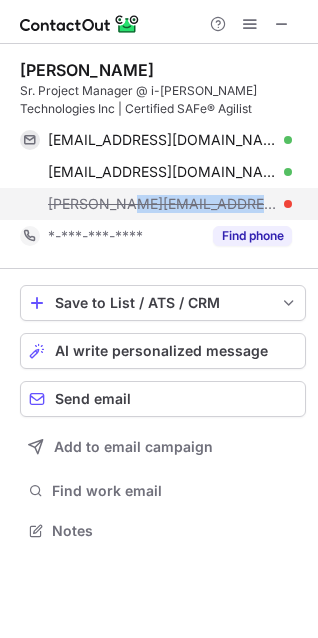 click on "prasoon@i-lanamtechnologies.com" at bounding box center (162, 204) 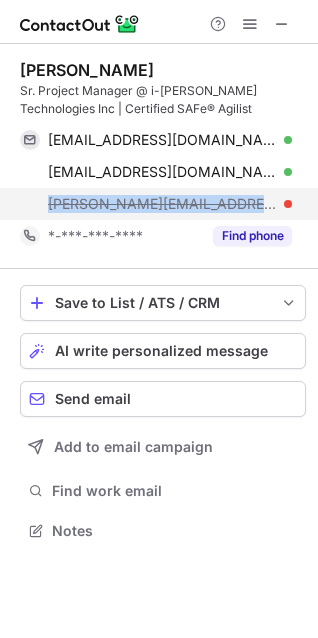 click on "prasoon@i-lanamtechnologies.com" at bounding box center [162, 204] 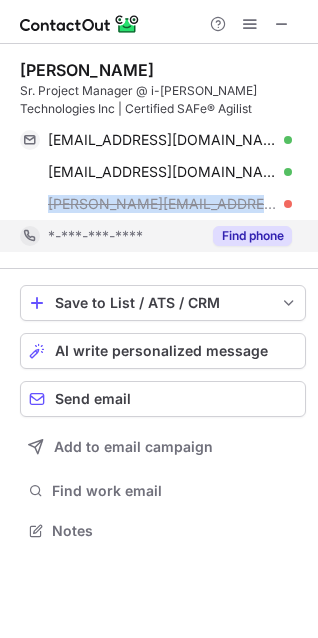 click on "Find phone" at bounding box center (252, 236) 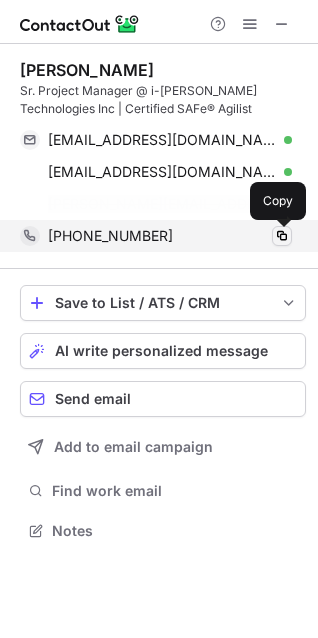 scroll, scrollTop: 484, scrollLeft: 318, axis: both 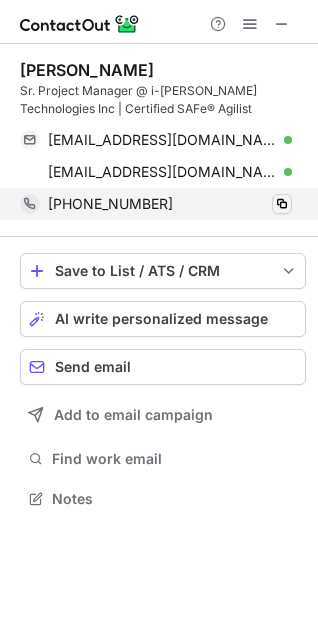 click on "Prasoon S. Sr. Project Manager @ i-Lanam Technologies Inc | Certified SAFe® Agilist prasoonsinha12@gmail.com Verified Send email Copy prasoon1211@gmail.com Verified Send email Copy +14374301211 Copy" at bounding box center (163, 140) 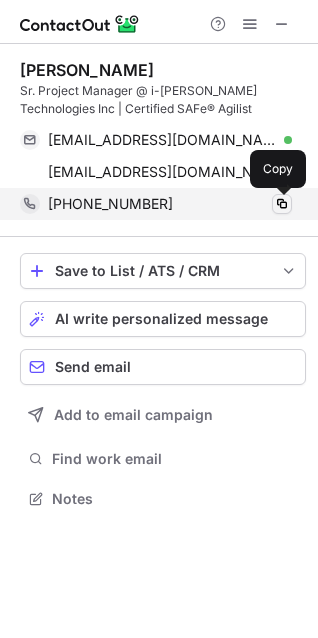 click at bounding box center [282, 204] 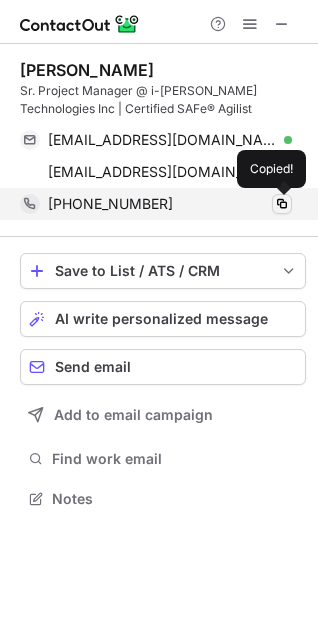 type 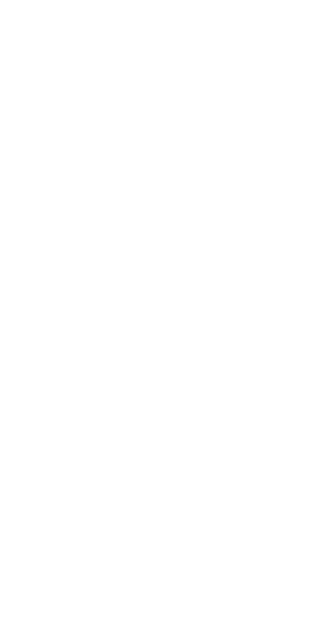 scroll, scrollTop: 0, scrollLeft: 0, axis: both 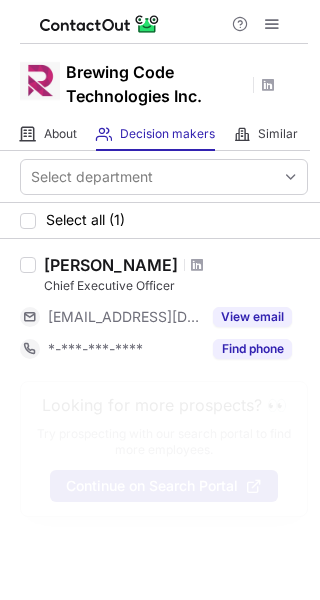 click at bounding box center (197, 265) 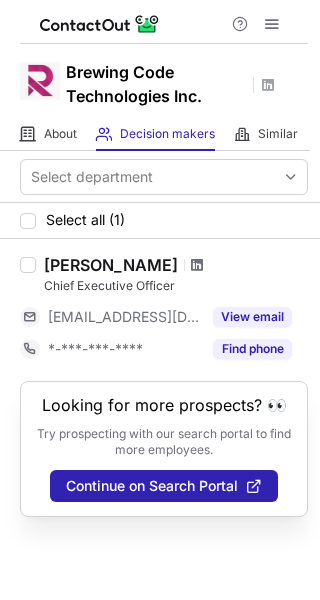 click at bounding box center [197, 265] 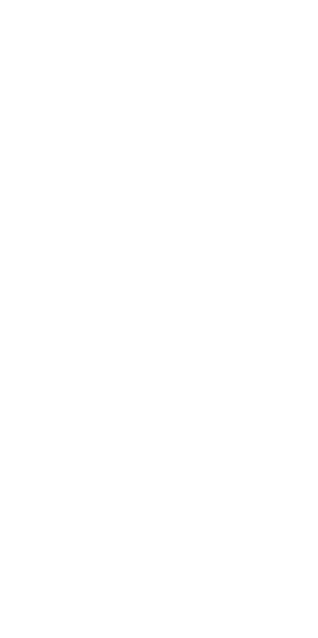 scroll, scrollTop: 0, scrollLeft: 0, axis: both 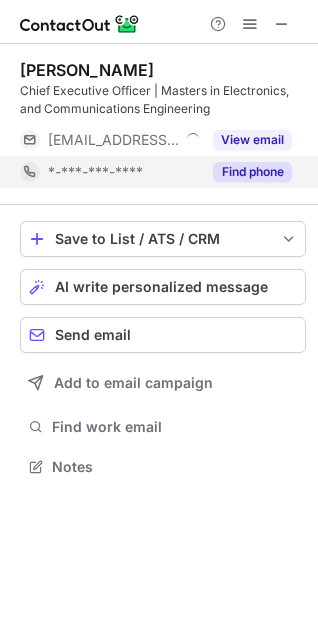 click on "Find phone" at bounding box center (252, 172) 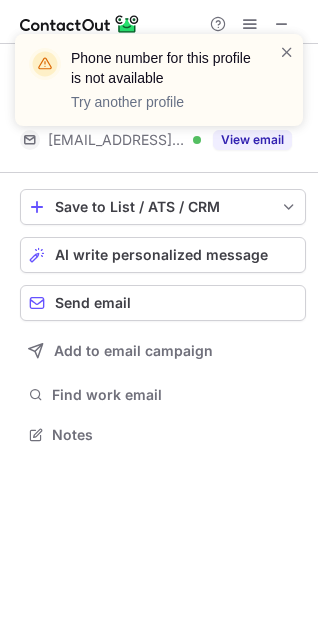 scroll, scrollTop: 420, scrollLeft: 318, axis: both 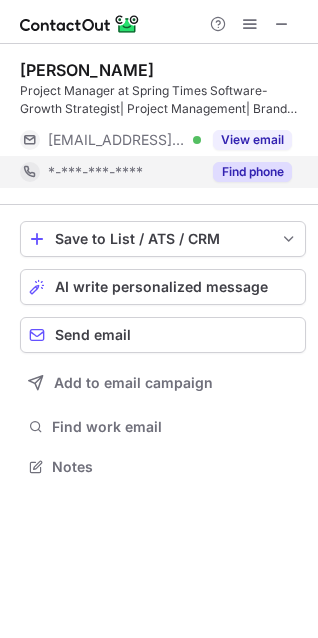 click on "Find phone" at bounding box center (252, 172) 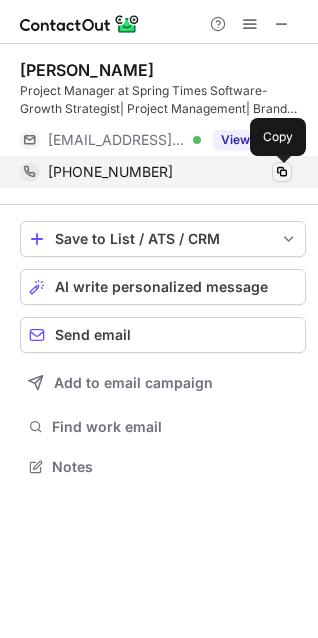 click at bounding box center [282, 172] 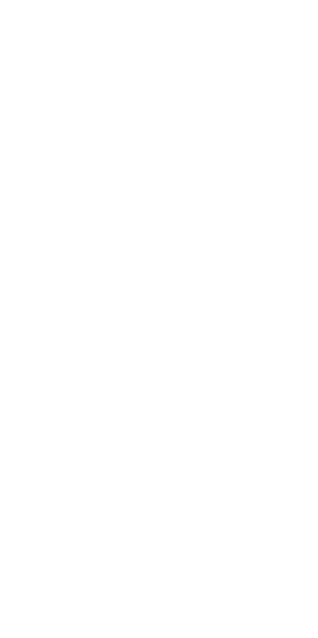scroll, scrollTop: 0, scrollLeft: 0, axis: both 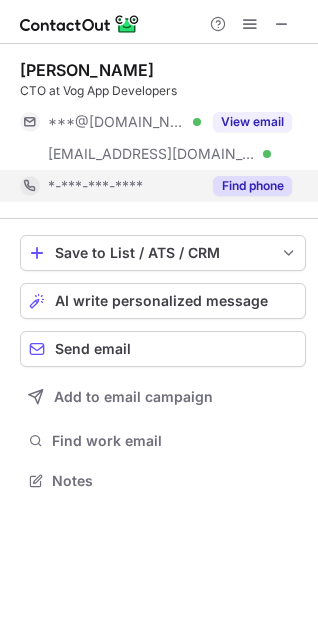 click on "Find phone" at bounding box center [252, 186] 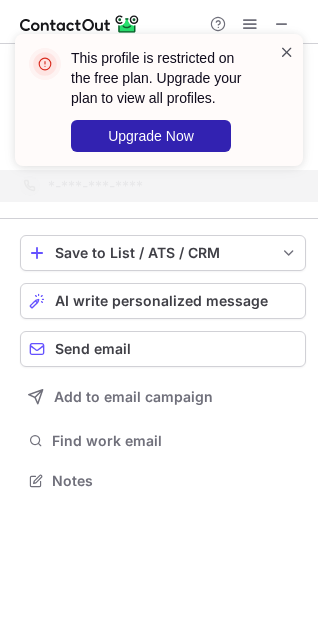 click at bounding box center (287, 52) 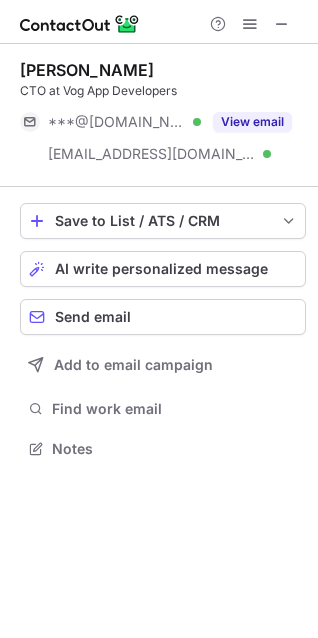 scroll, scrollTop: 434, scrollLeft: 318, axis: both 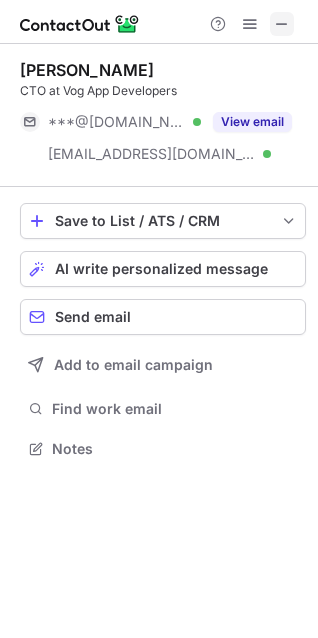 click at bounding box center (282, 24) 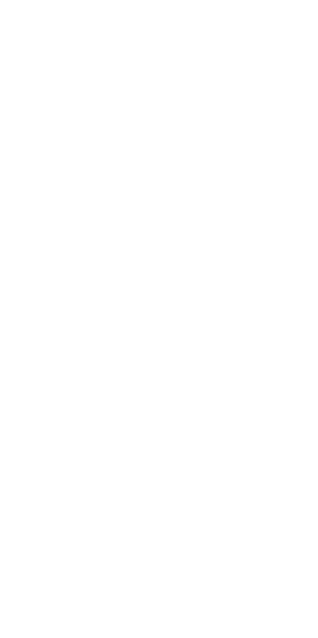 scroll, scrollTop: 0, scrollLeft: 0, axis: both 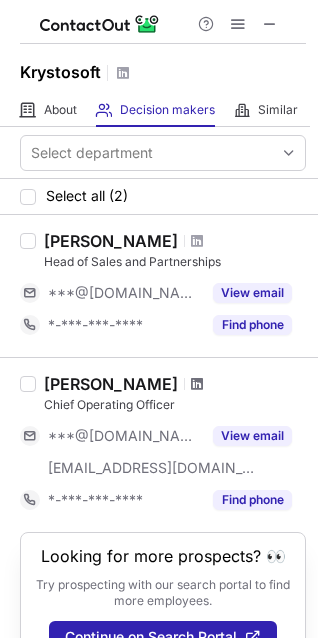 click at bounding box center (197, 384) 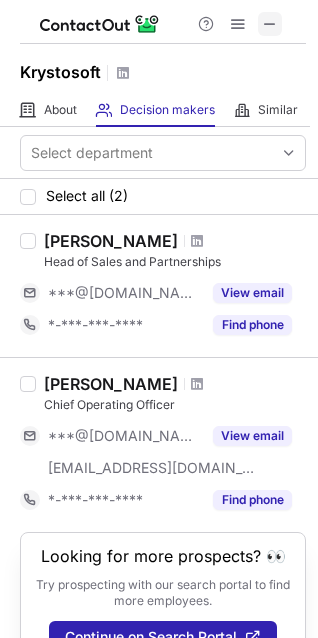 click at bounding box center (270, 24) 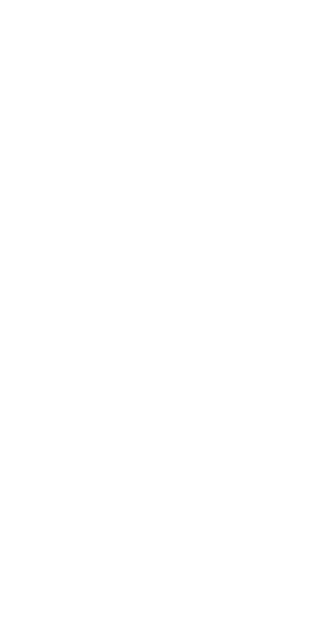 scroll, scrollTop: 0, scrollLeft: 0, axis: both 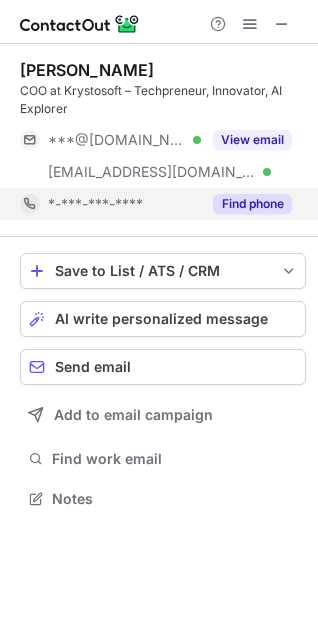 click on "Find phone" at bounding box center [252, 204] 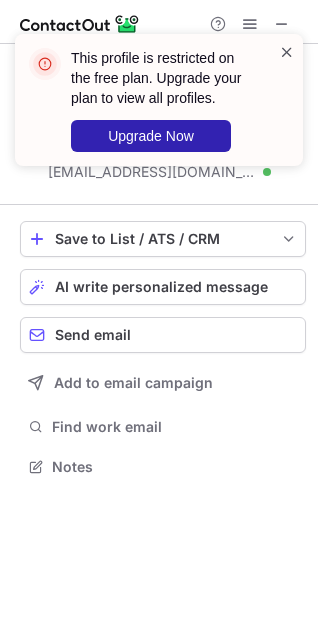 scroll, scrollTop: 452, scrollLeft: 318, axis: both 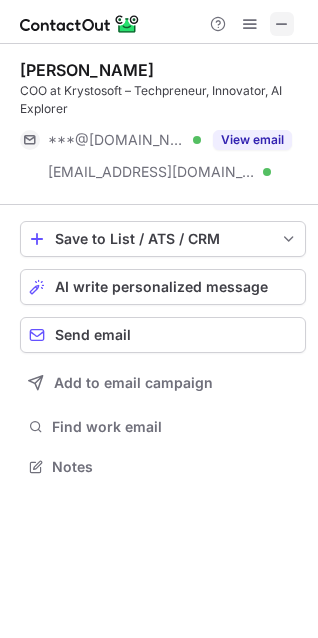 click at bounding box center (282, 24) 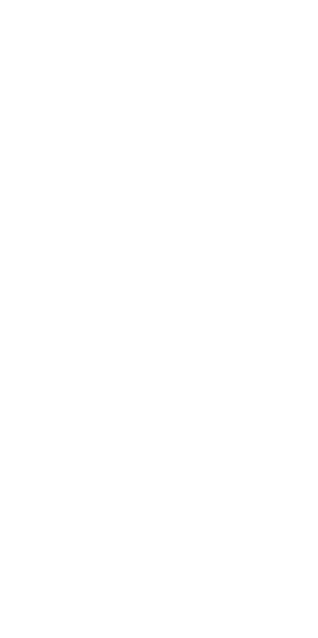 scroll, scrollTop: 0, scrollLeft: 0, axis: both 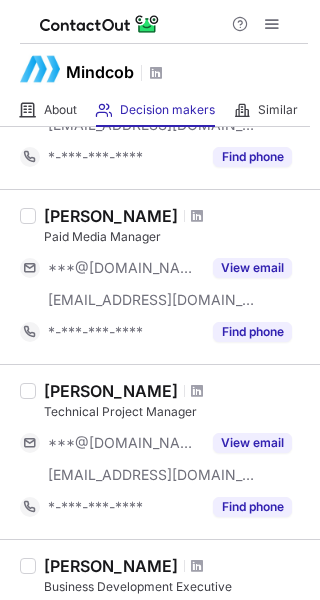 click at bounding box center (197, 391) 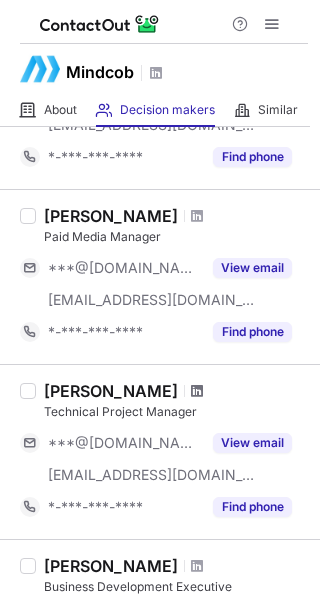 click at bounding box center [197, 391] 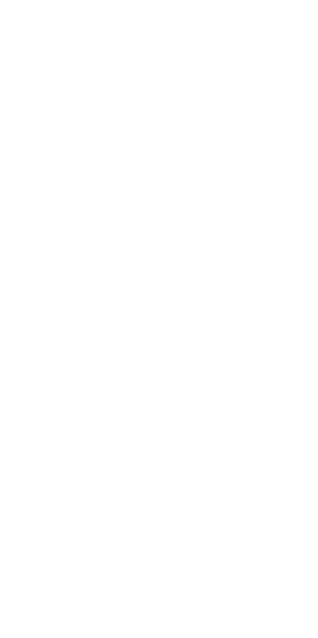 scroll, scrollTop: 0, scrollLeft: 0, axis: both 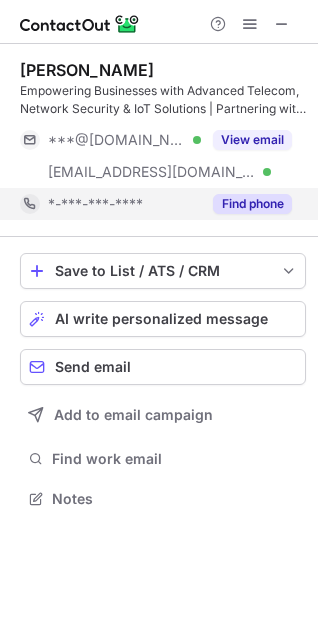 click on "Find phone" at bounding box center (252, 204) 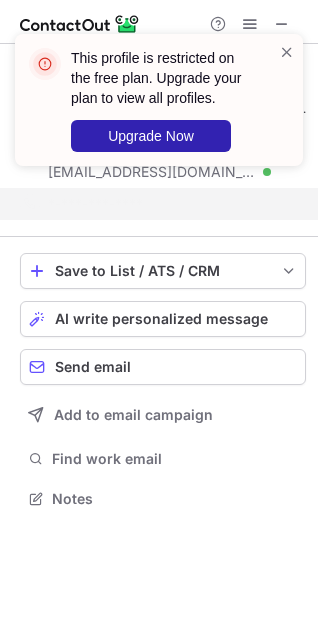 scroll, scrollTop: 452, scrollLeft: 318, axis: both 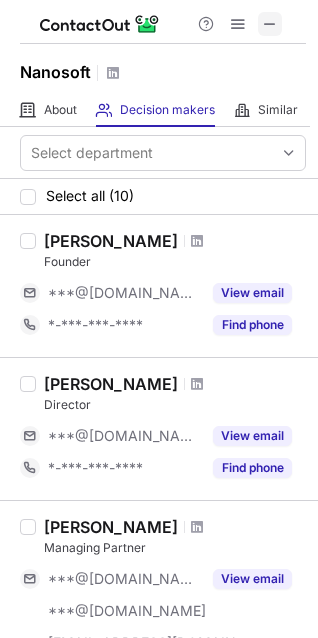 click at bounding box center [270, 24] 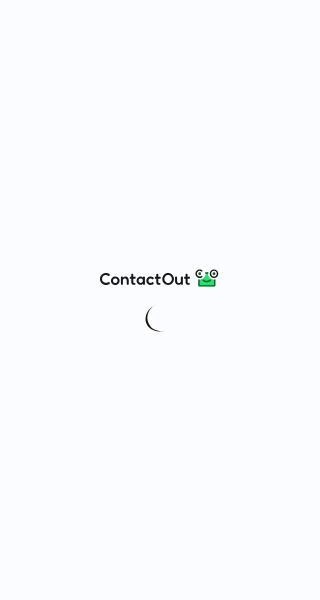 scroll, scrollTop: 0, scrollLeft: 0, axis: both 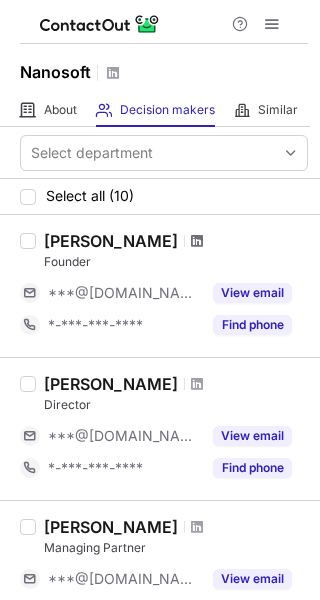 click at bounding box center [197, 241] 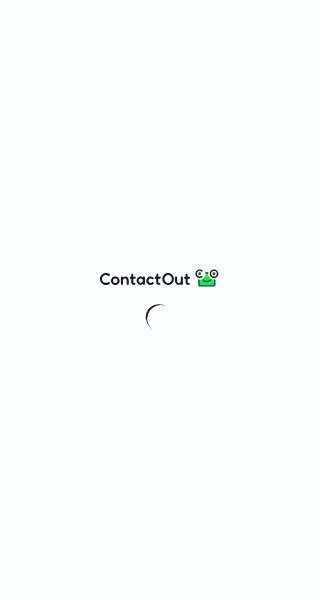 scroll, scrollTop: 0, scrollLeft: 0, axis: both 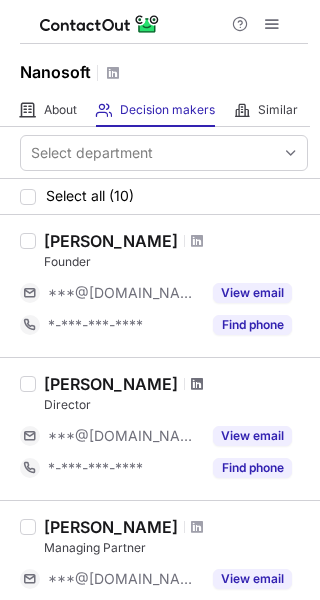 click at bounding box center (197, 384) 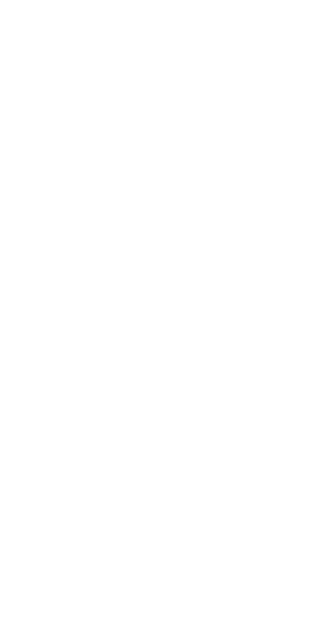 scroll, scrollTop: 0, scrollLeft: 0, axis: both 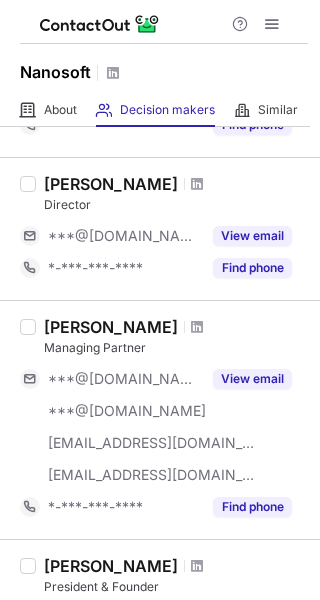click at bounding box center [197, 327] 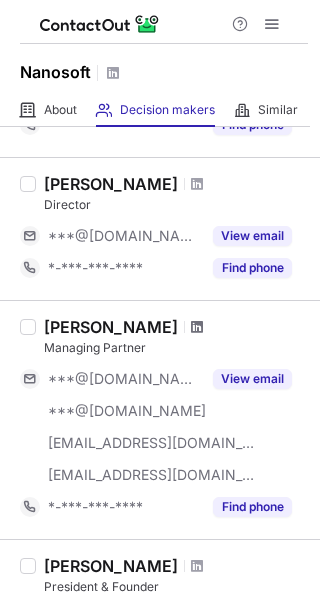 click at bounding box center [197, 327] 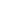 scroll, scrollTop: 0, scrollLeft: 0, axis: both 